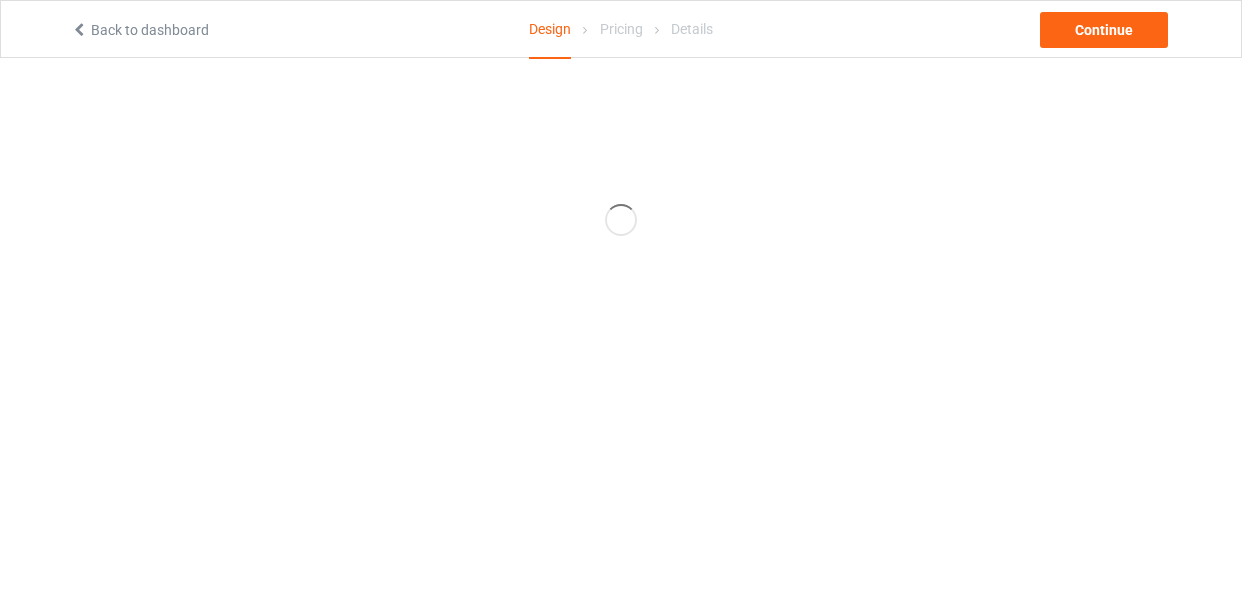 scroll, scrollTop: 0, scrollLeft: 0, axis: both 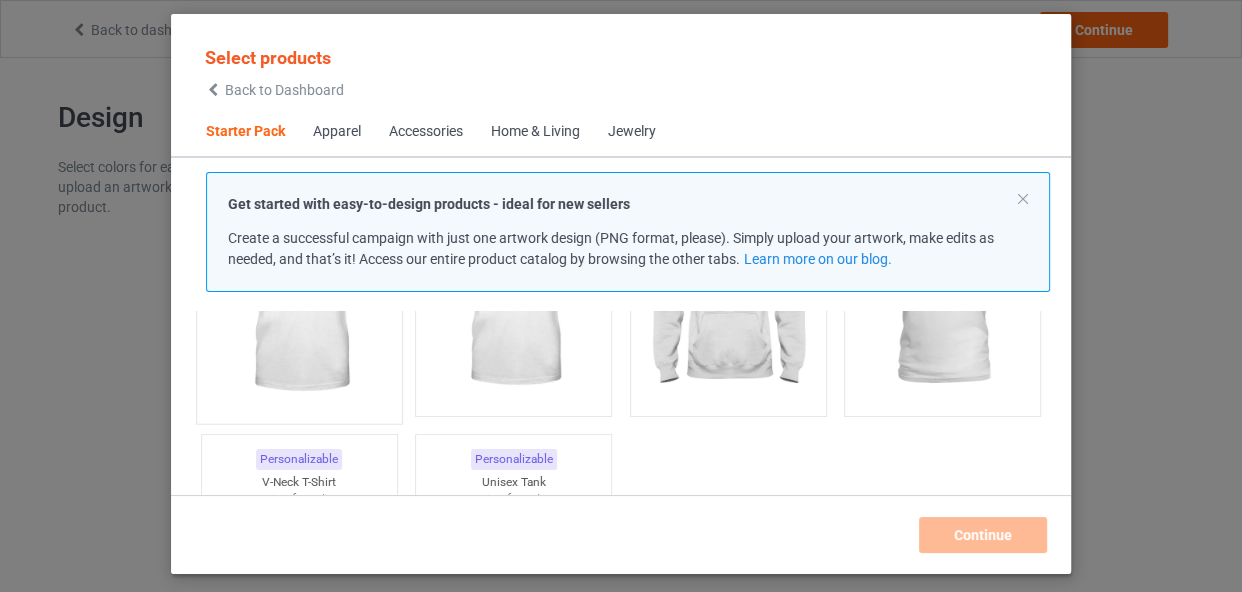 click at bounding box center (299, 295) 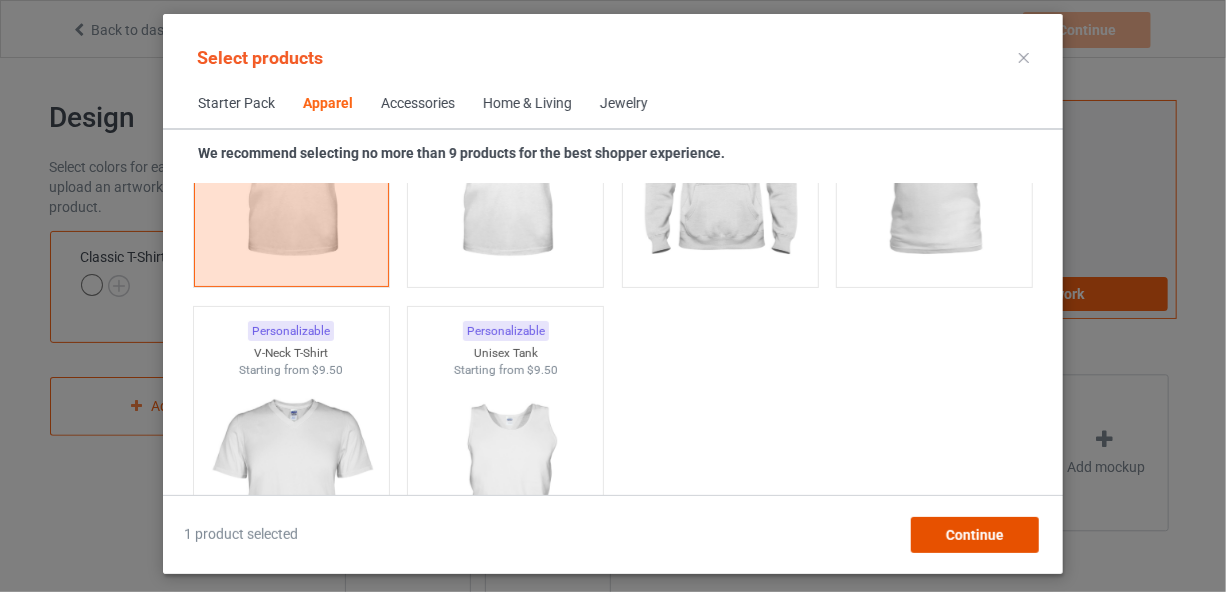 click on "Continue" at bounding box center [975, 535] 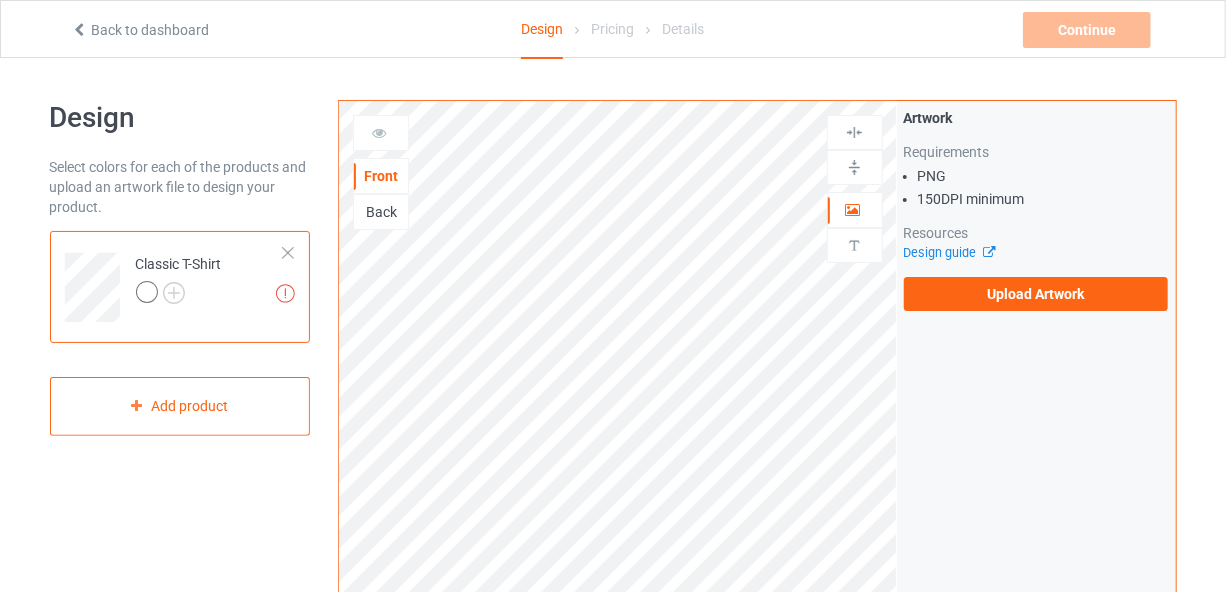 scroll, scrollTop: 0, scrollLeft: 0, axis: both 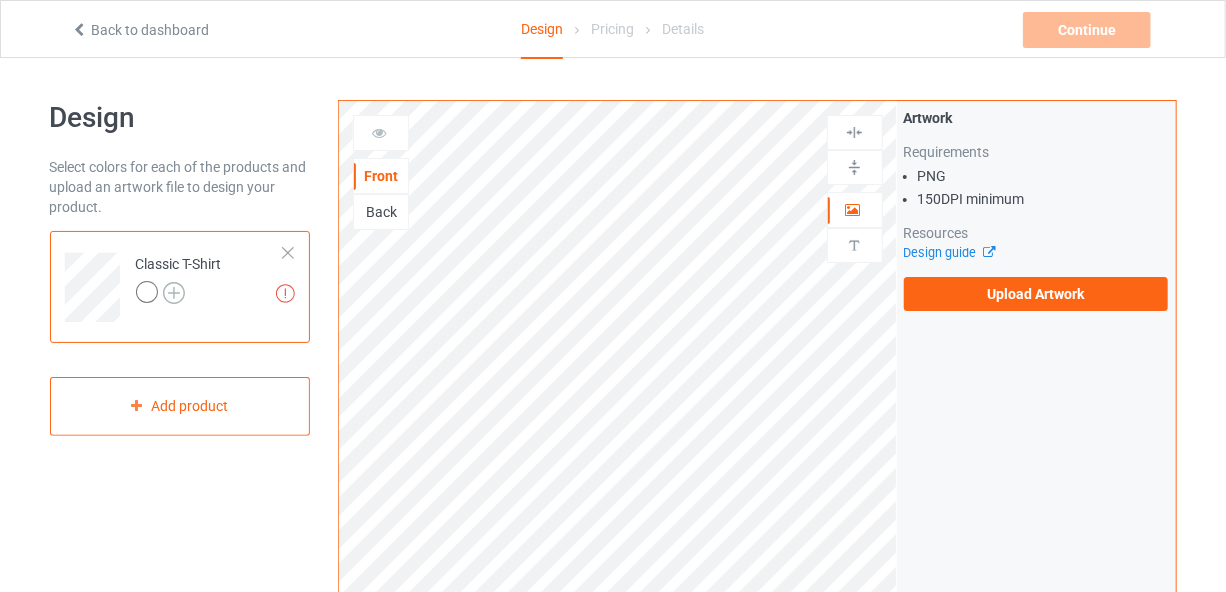 click at bounding box center [174, 293] 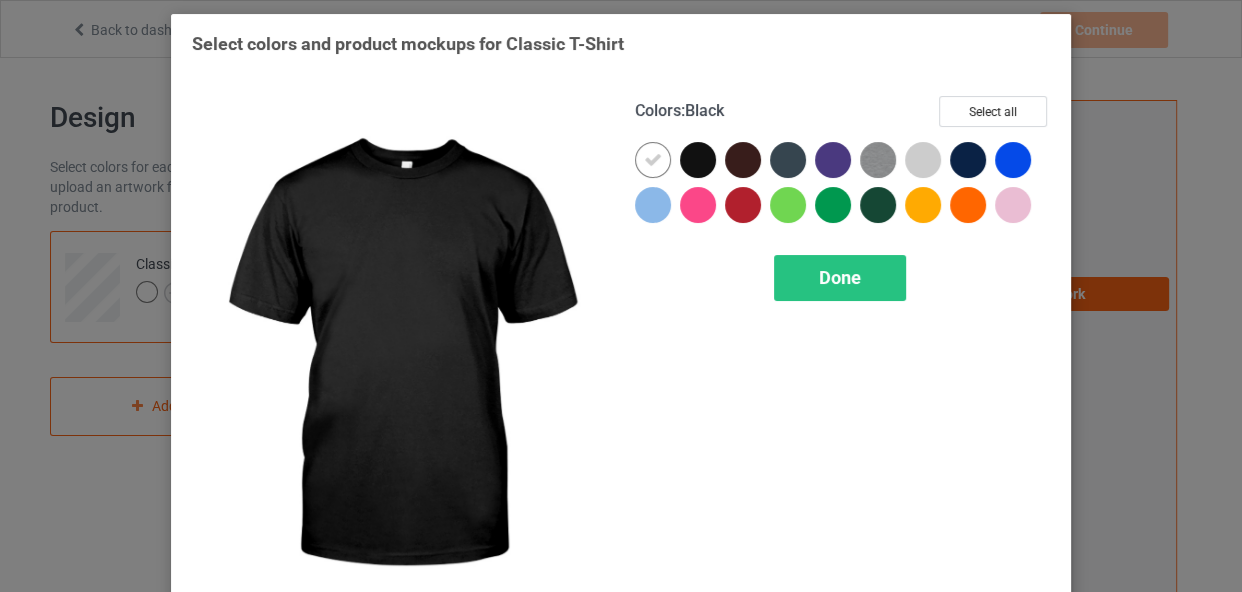click at bounding box center (698, 160) 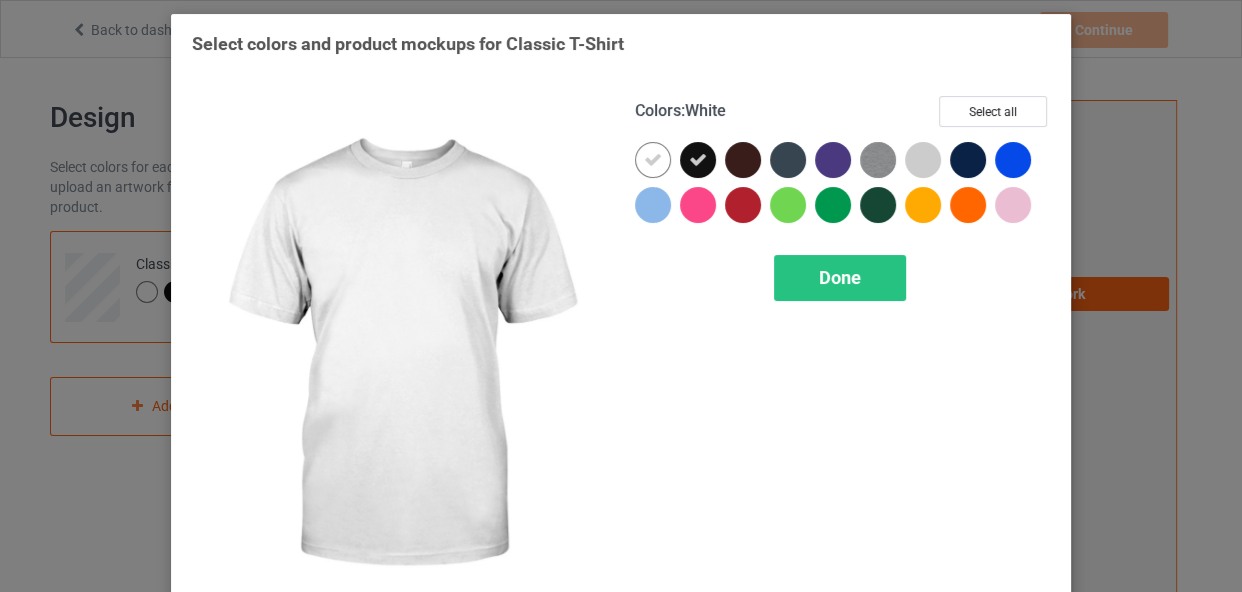 click at bounding box center (653, 160) 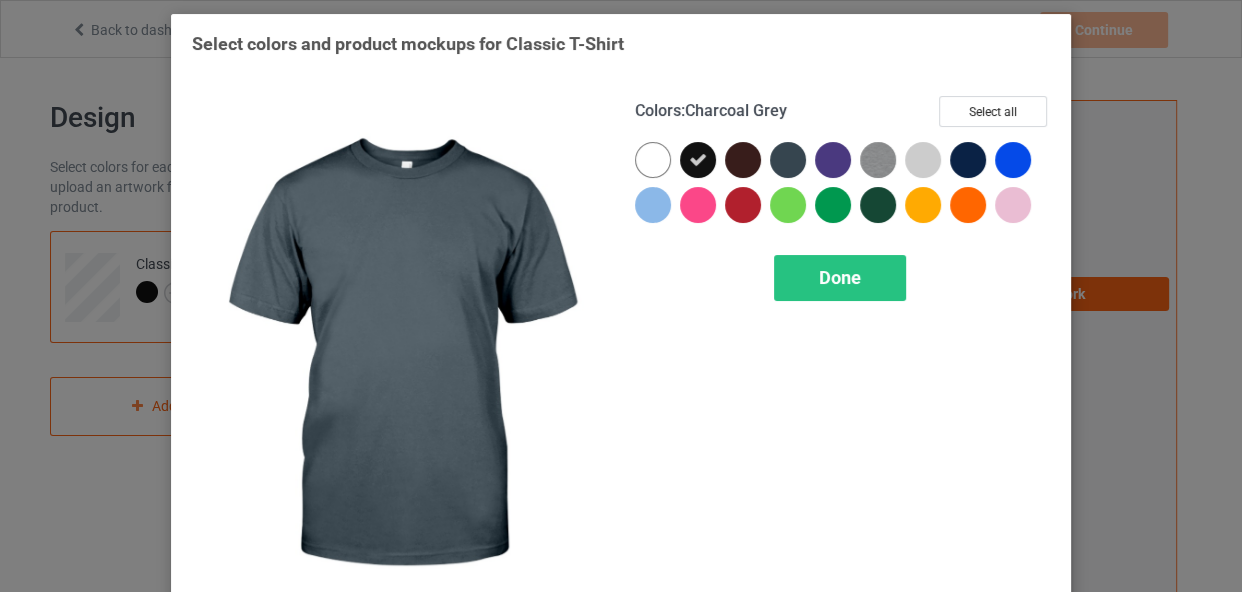 click at bounding box center [788, 160] 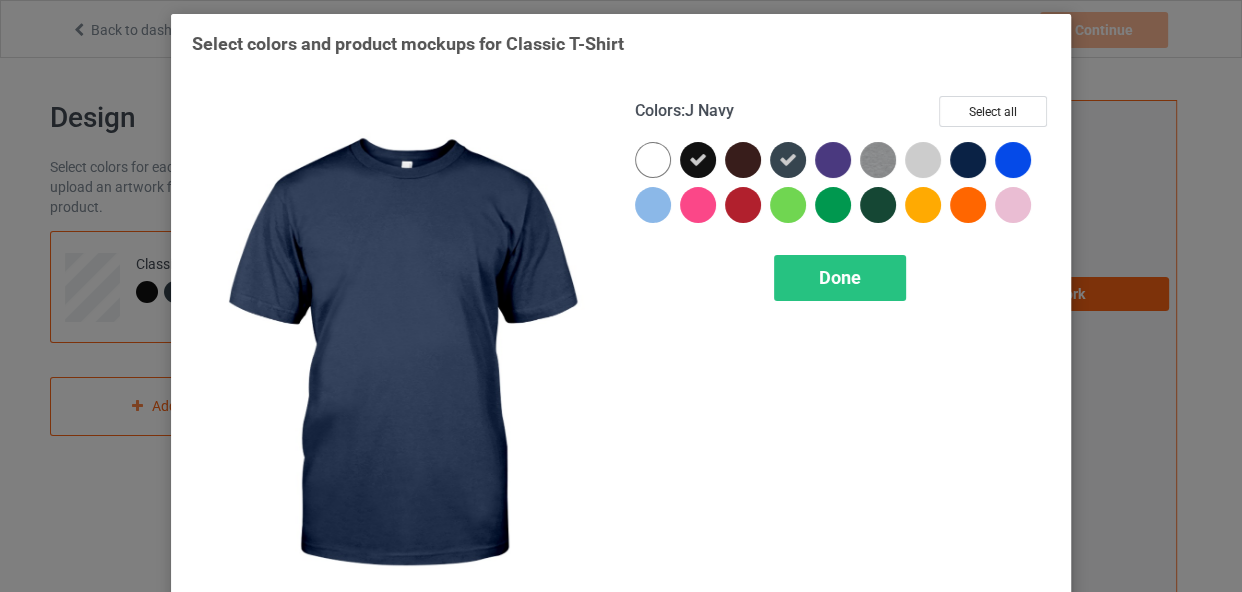 click at bounding box center [968, 160] 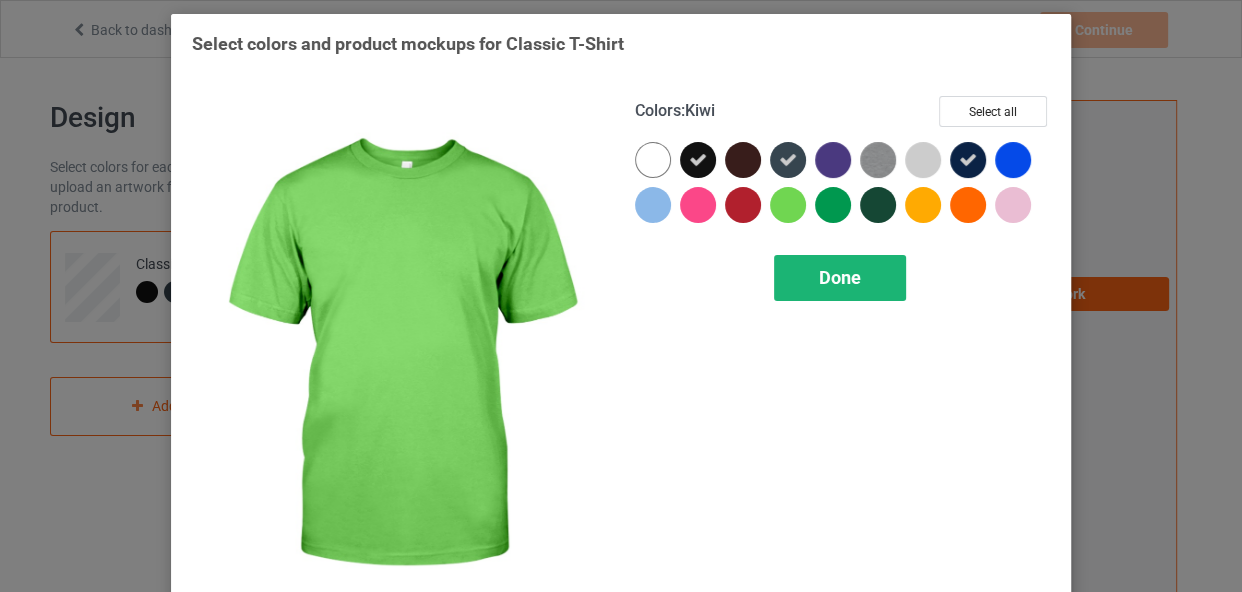 click on "Done" at bounding box center (840, 278) 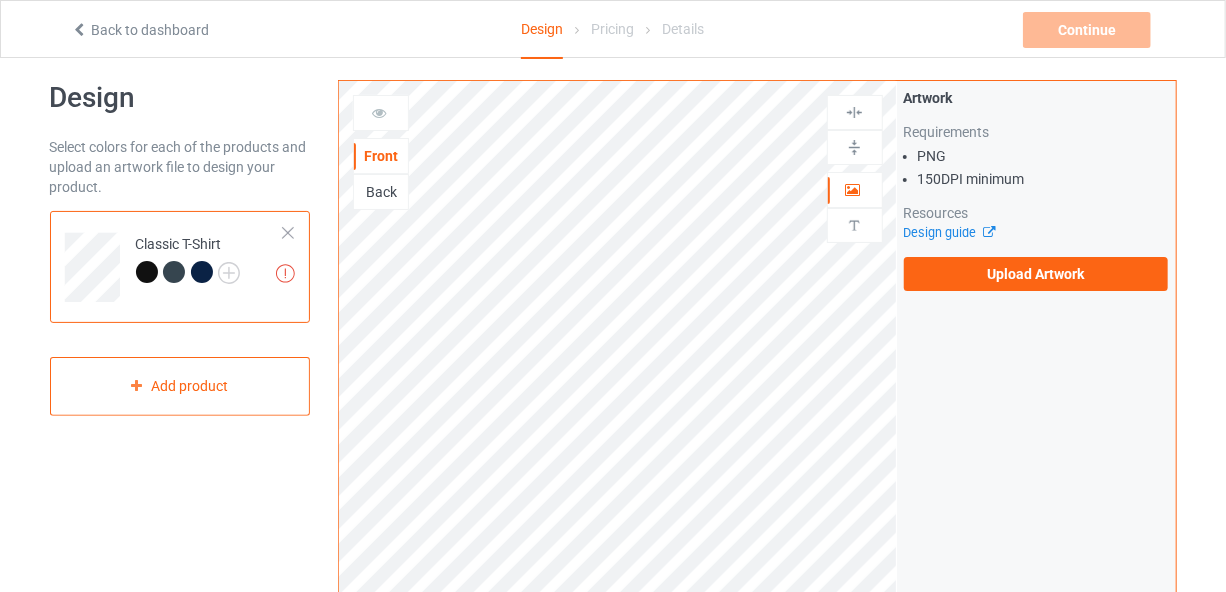 scroll, scrollTop: 0, scrollLeft: 0, axis: both 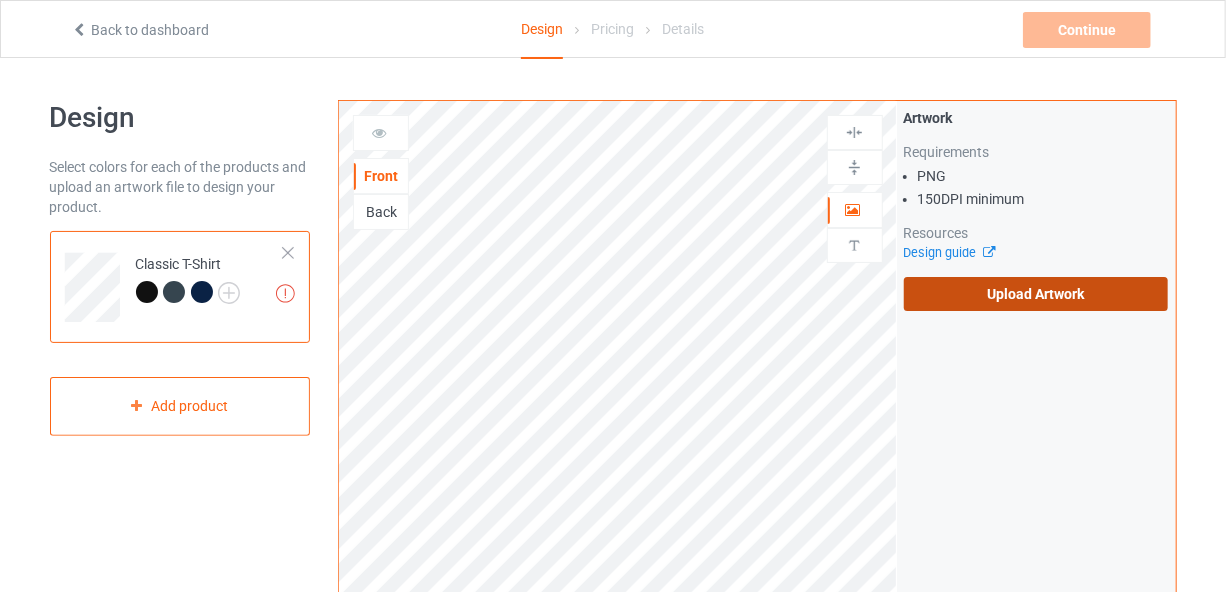 click on "Upload Artwork" at bounding box center [1036, 294] 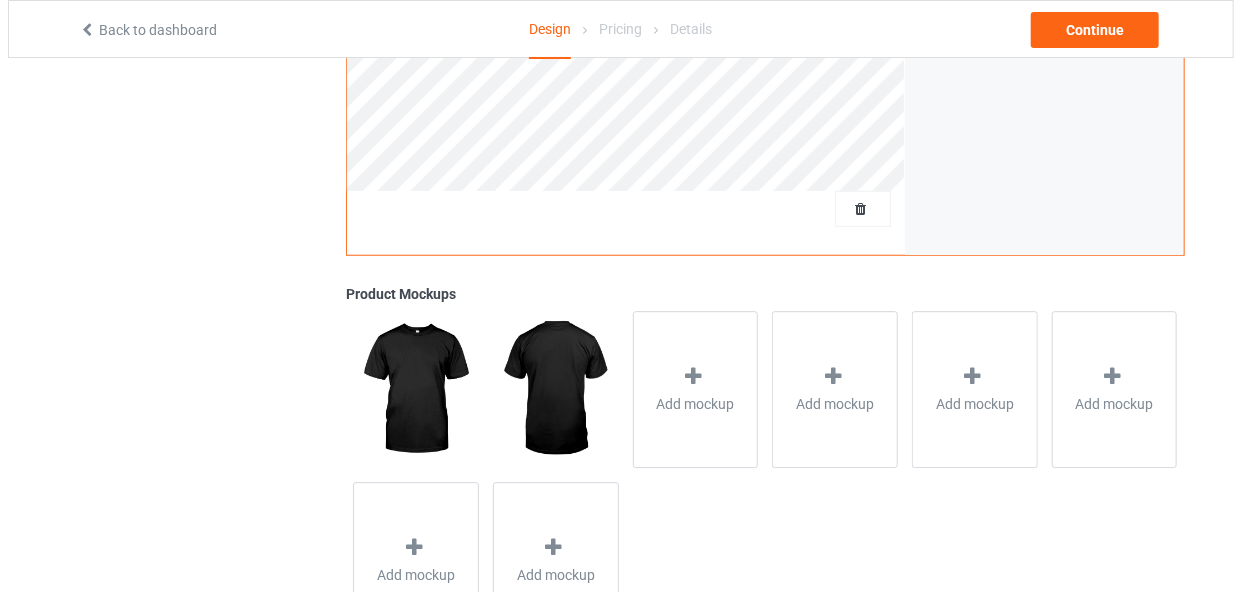 scroll, scrollTop: 636, scrollLeft: 0, axis: vertical 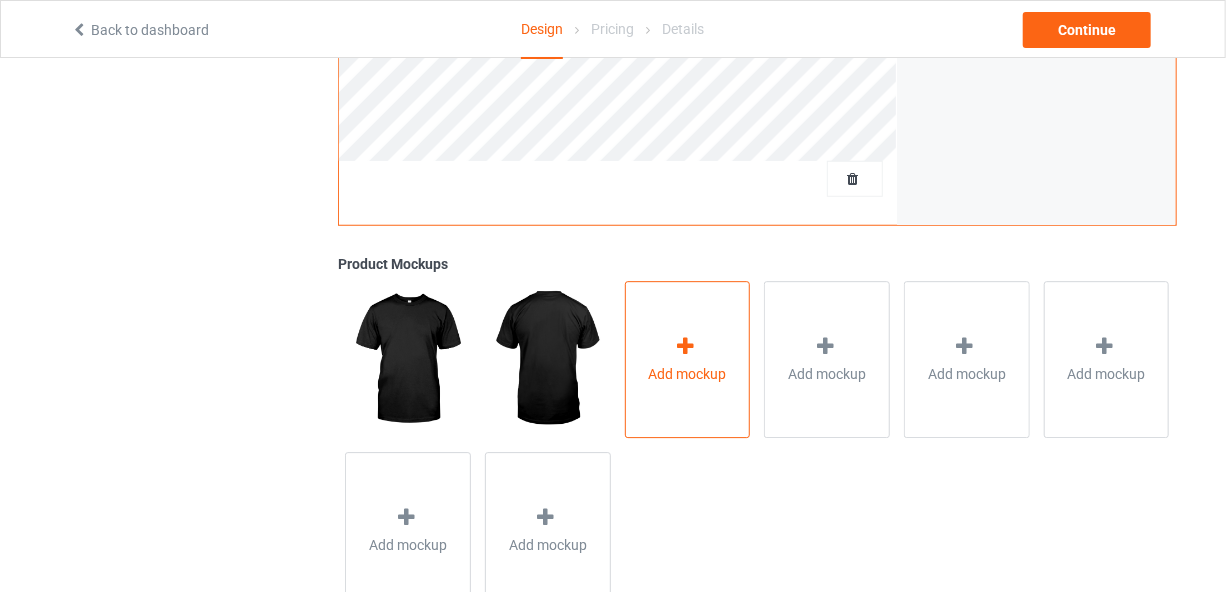 click on "Add mockup" at bounding box center [688, 374] 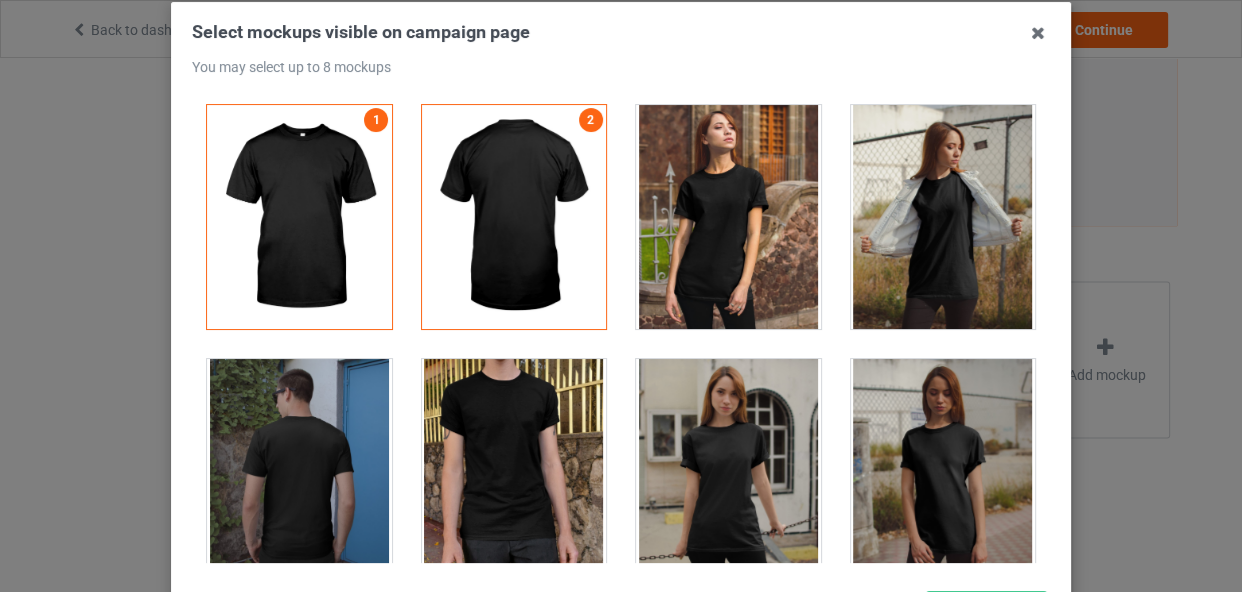 scroll, scrollTop: 113, scrollLeft: 0, axis: vertical 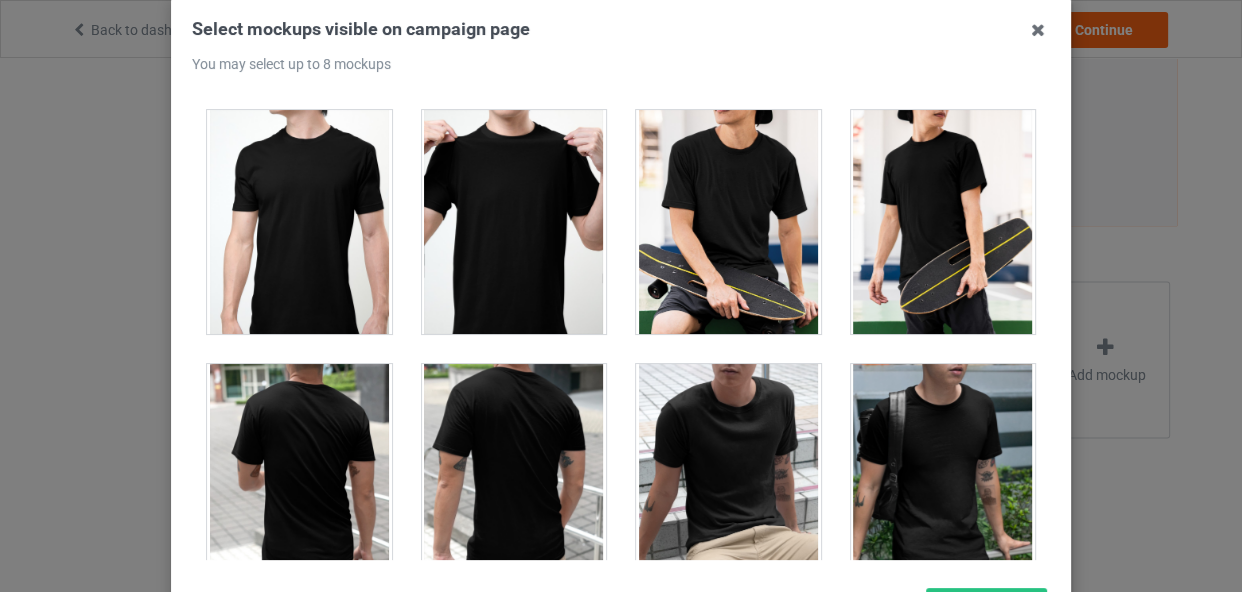 click at bounding box center (943, 222) 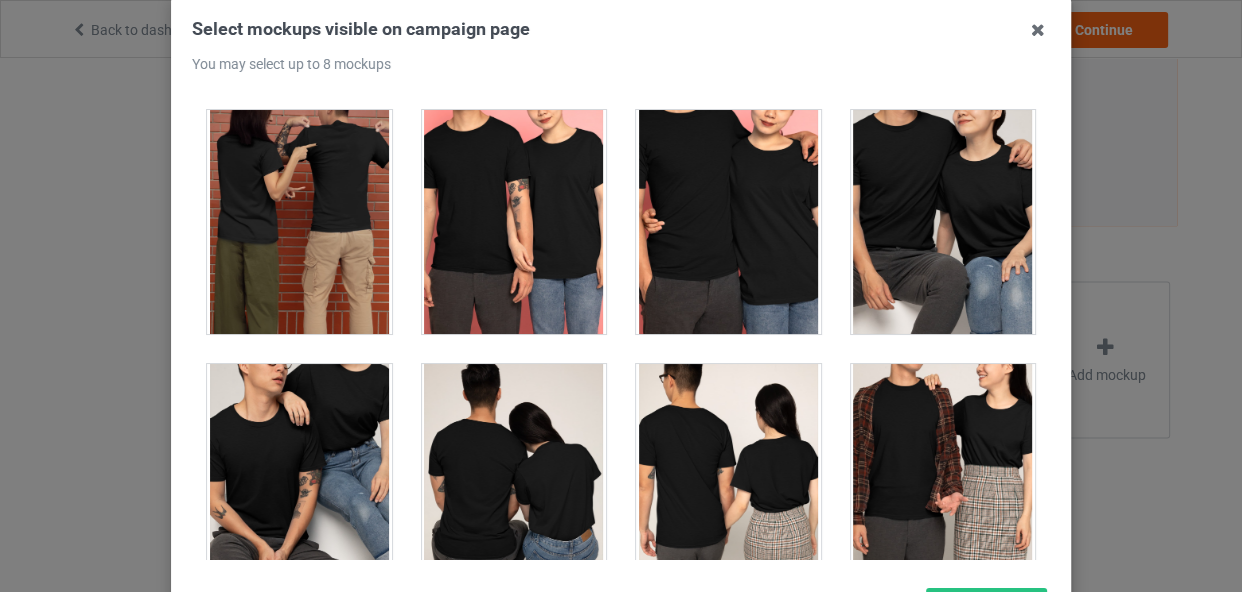 scroll, scrollTop: 7363, scrollLeft: 0, axis: vertical 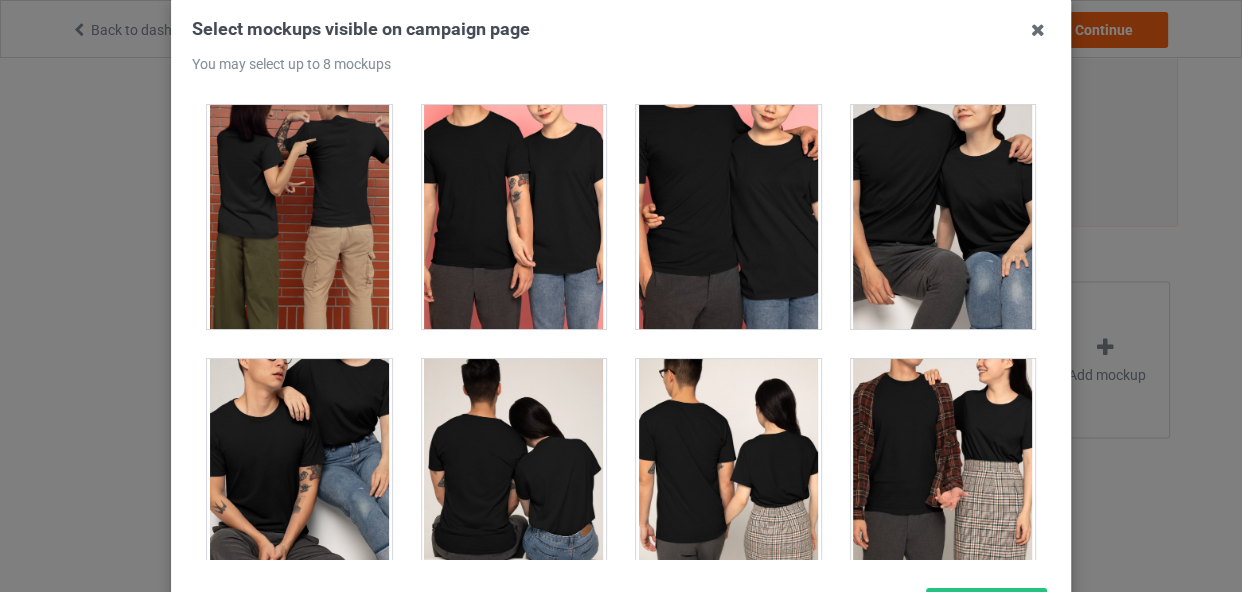 click at bounding box center [943, 217] 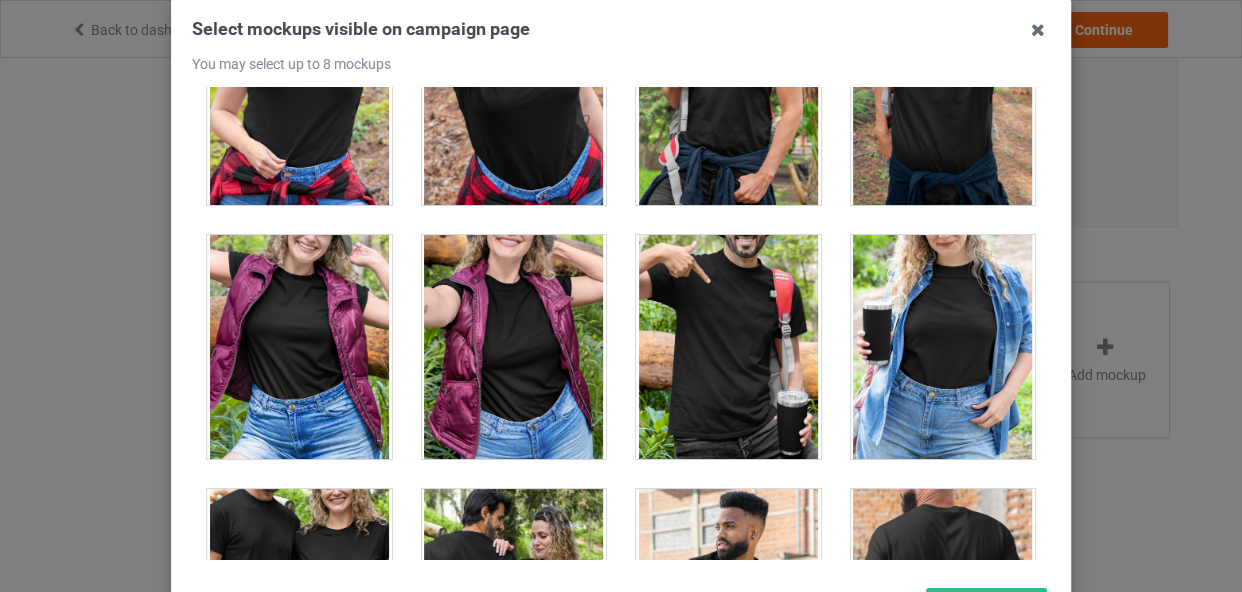 scroll, scrollTop: 22545, scrollLeft: 0, axis: vertical 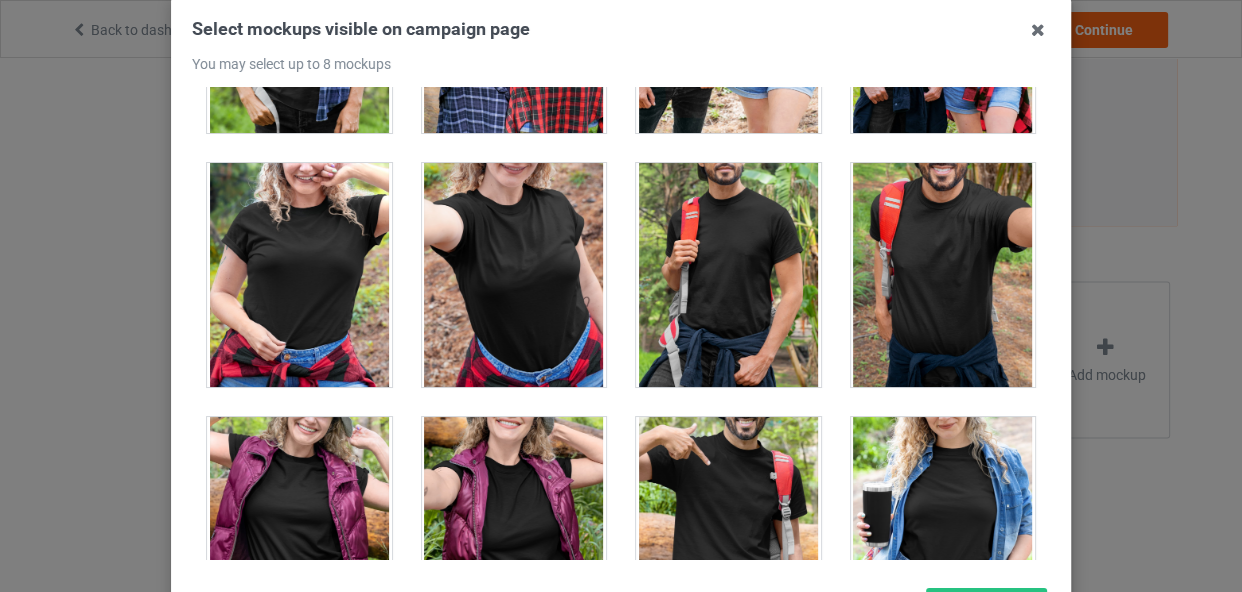 click at bounding box center [299, 275] 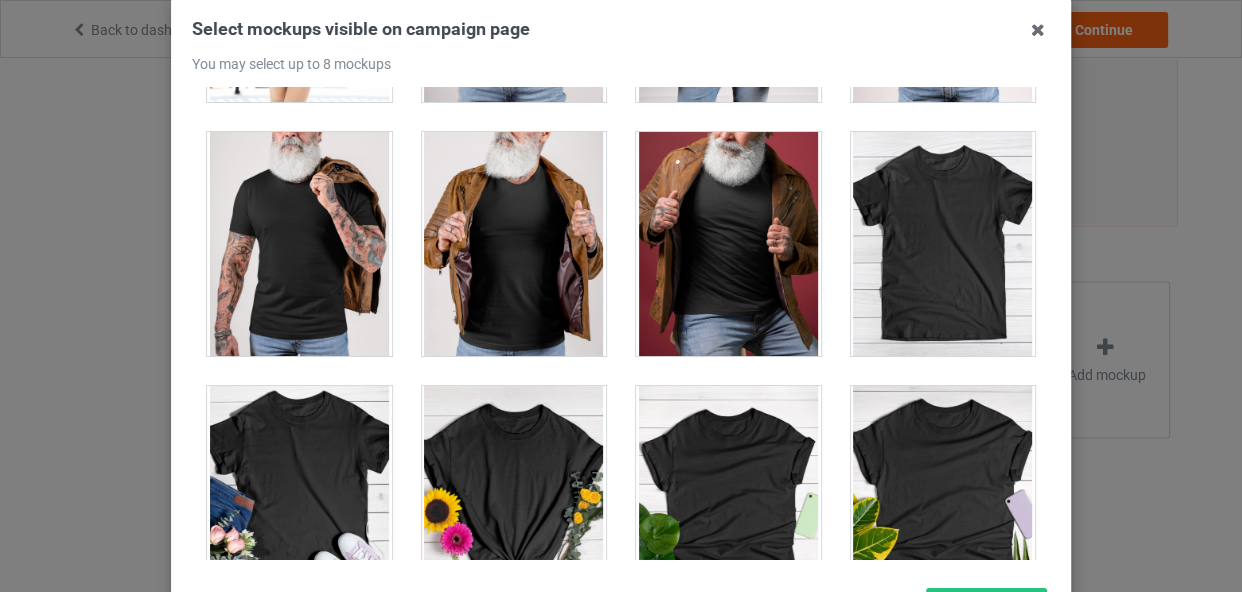 scroll, scrollTop: 27818, scrollLeft: 0, axis: vertical 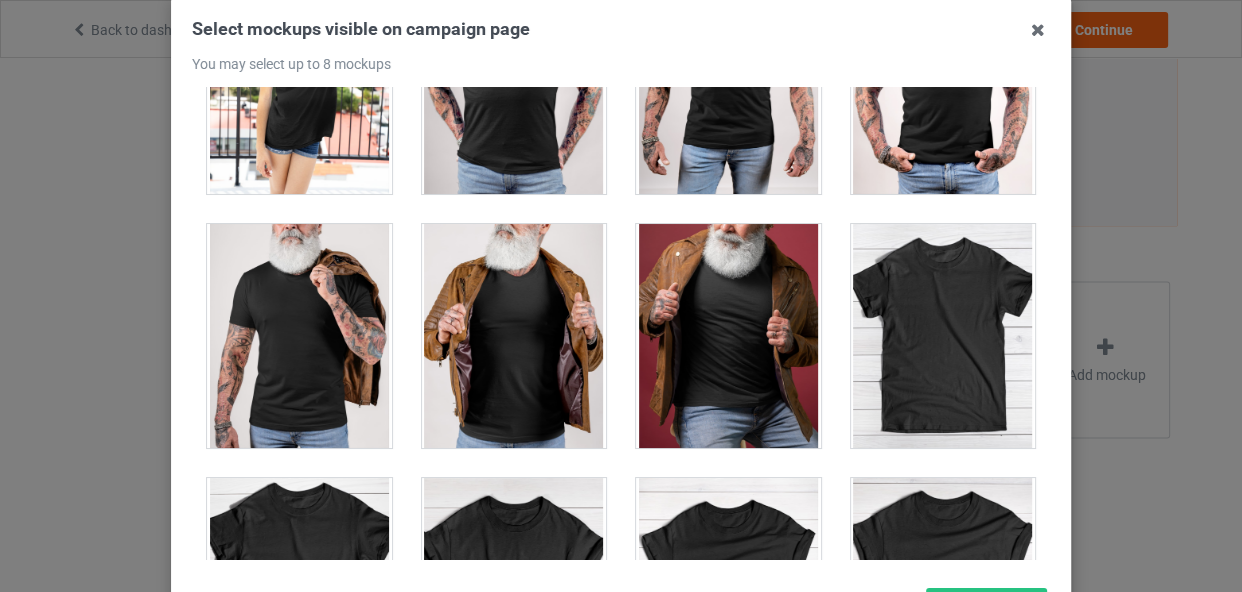 click at bounding box center [943, 336] 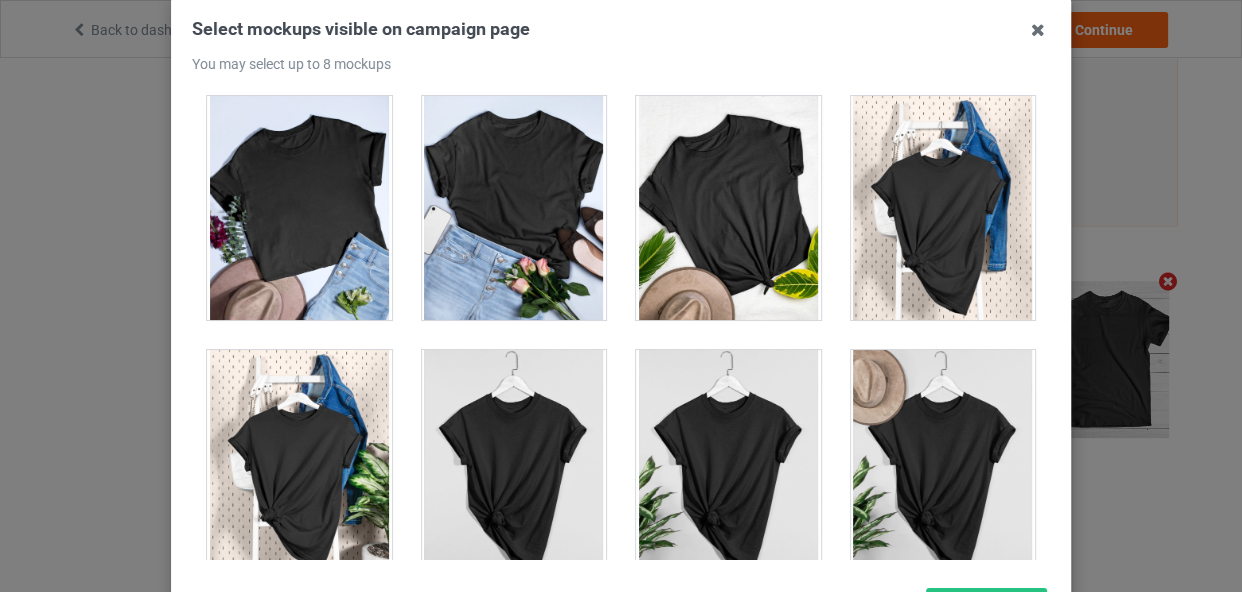 scroll, scrollTop: 28712, scrollLeft: 0, axis: vertical 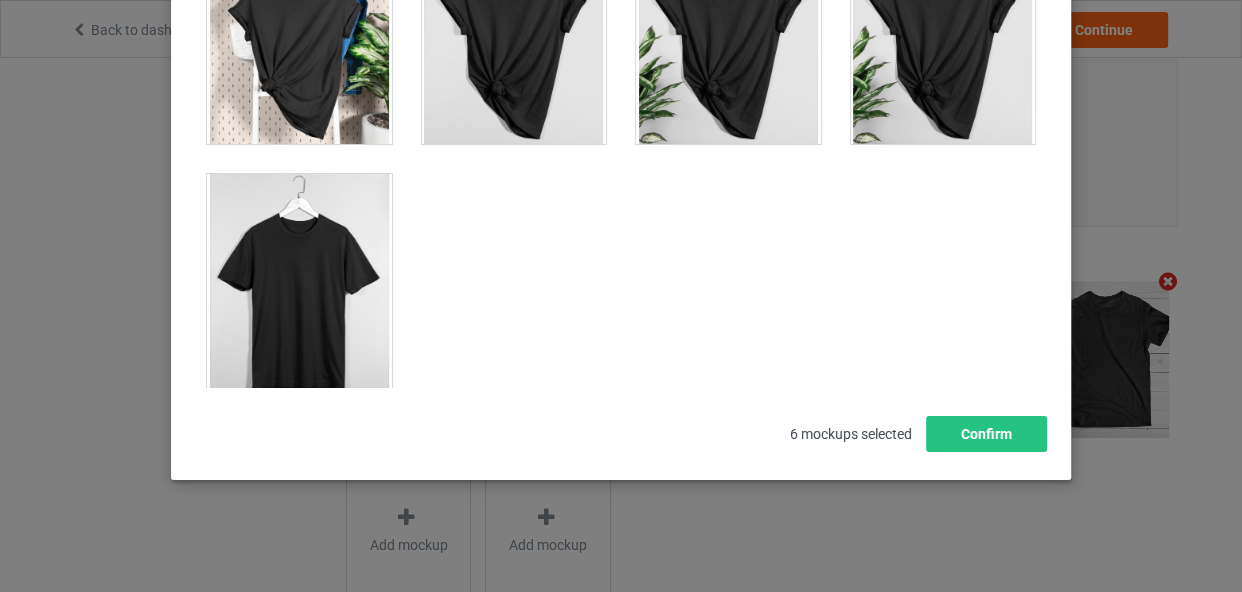 click at bounding box center [299, 286] 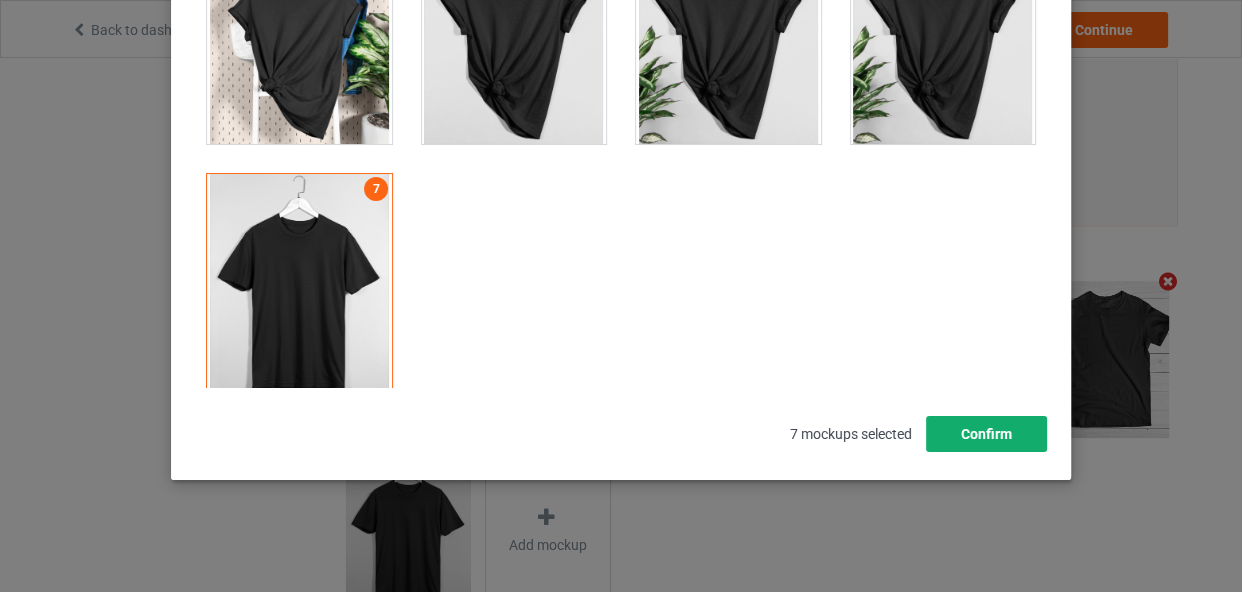 click on "Confirm" at bounding box center (986, 434) 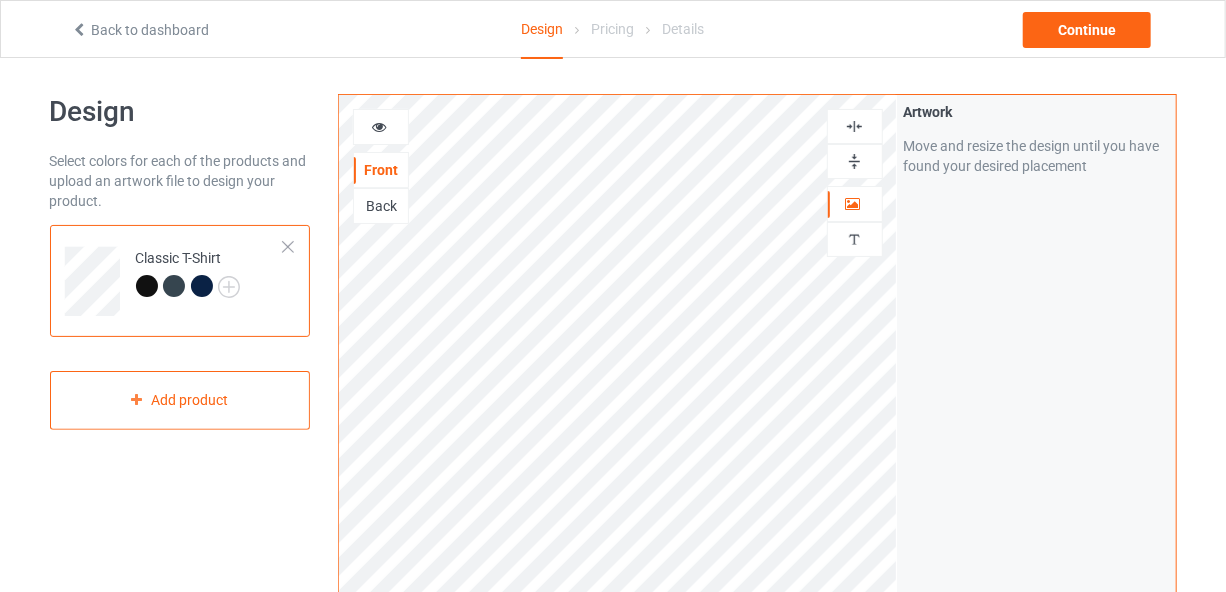 scroll, scrollTop: 0, scrollLeft: 0, axis: both 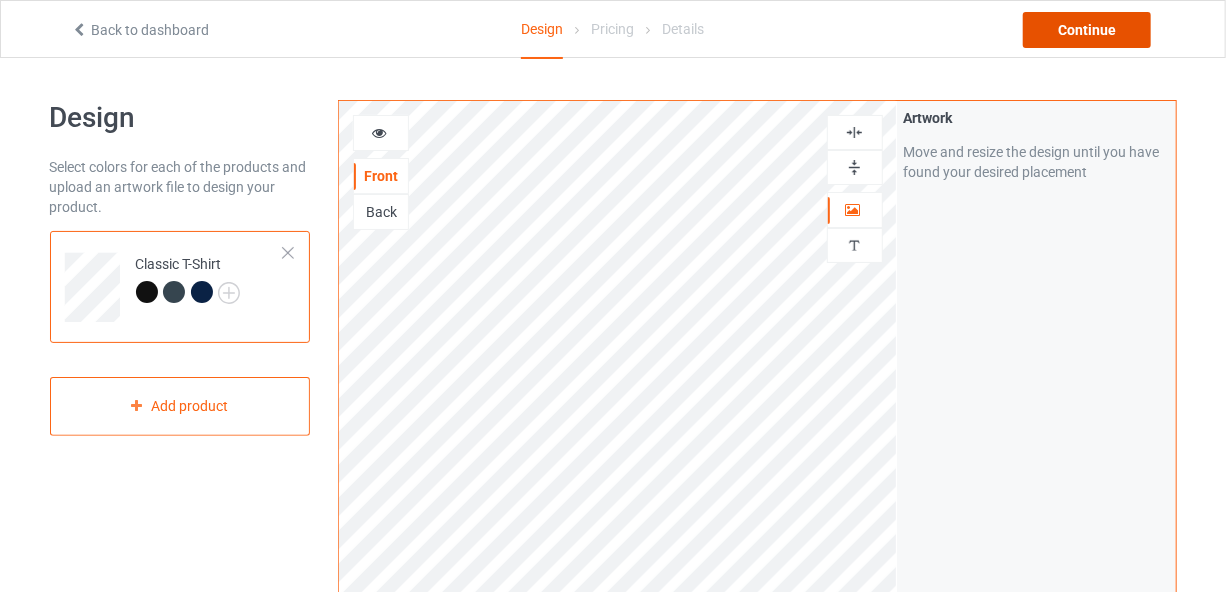 click on "Continue" at bounding box center [1087, 30] 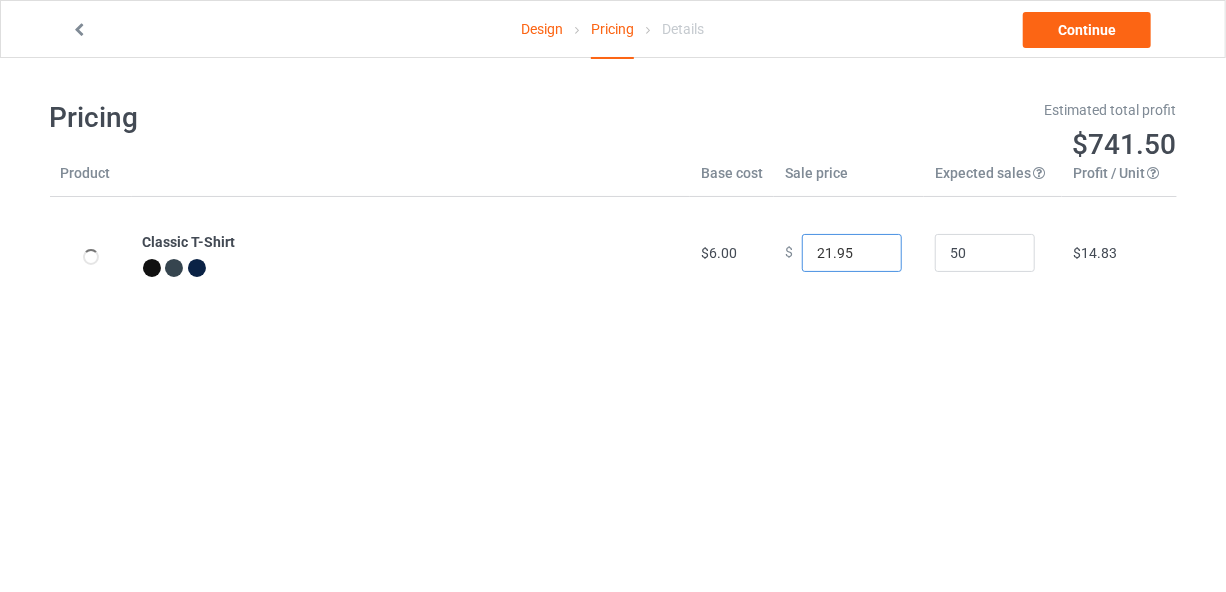 click on "21.95" at bounding box center (852, 253) 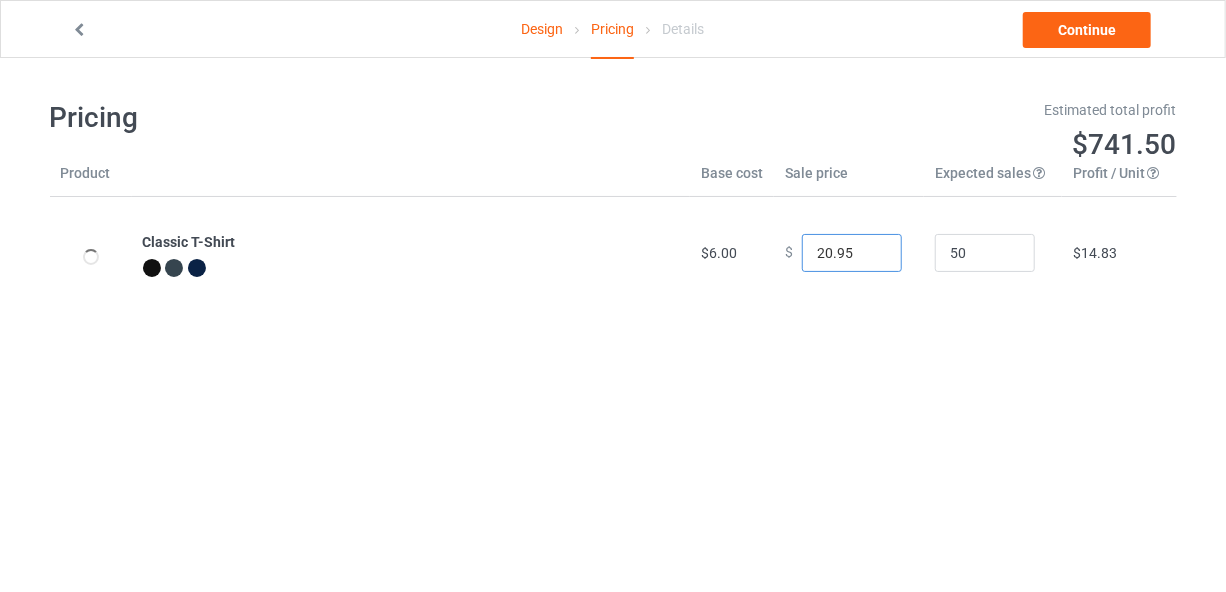 click on "20.95" at bounding box center (852, 253) 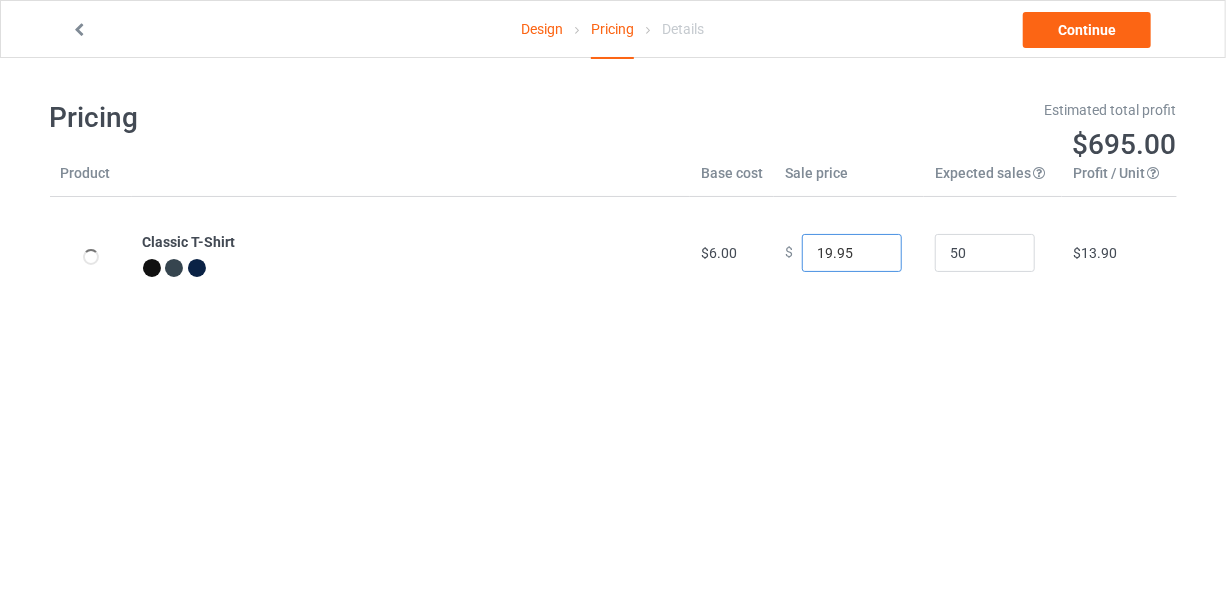 click on "19.95" at bounding box center (852, 253) 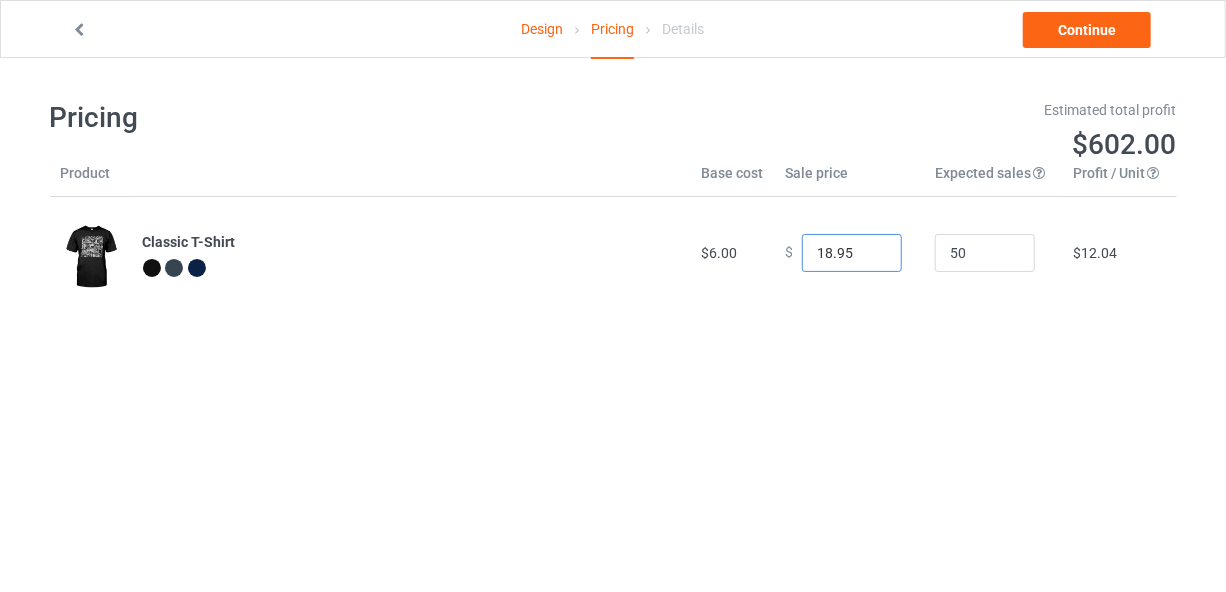click on "18.95" at bounding box center (852, 253) 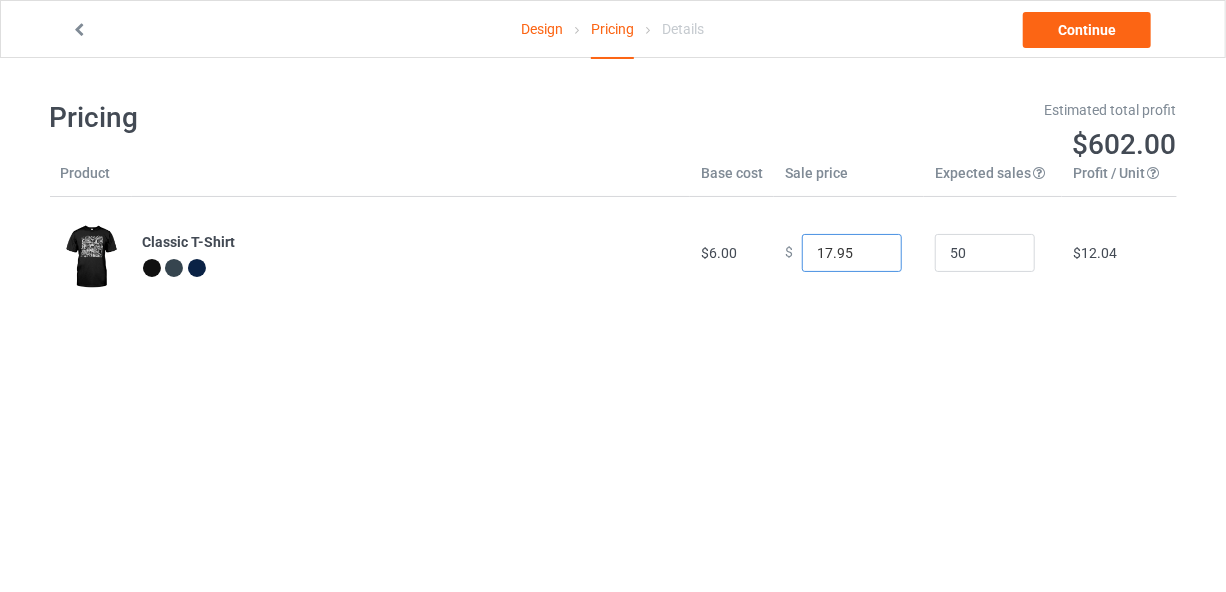 click on "17.95" at bounding box center [852, 253] 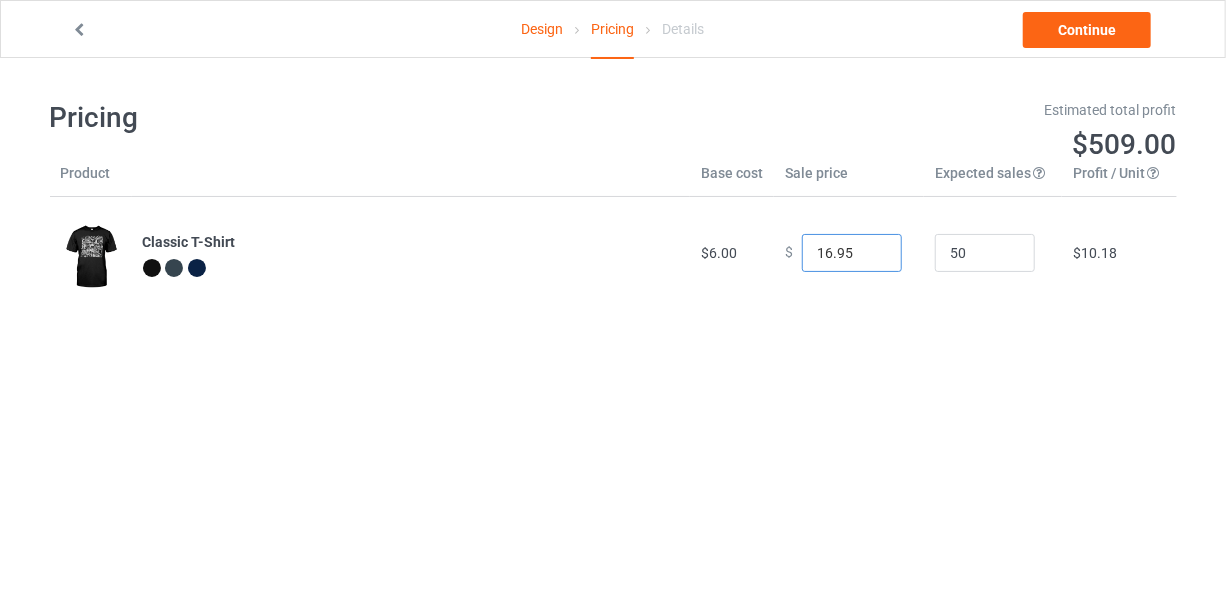 type on "16.95" 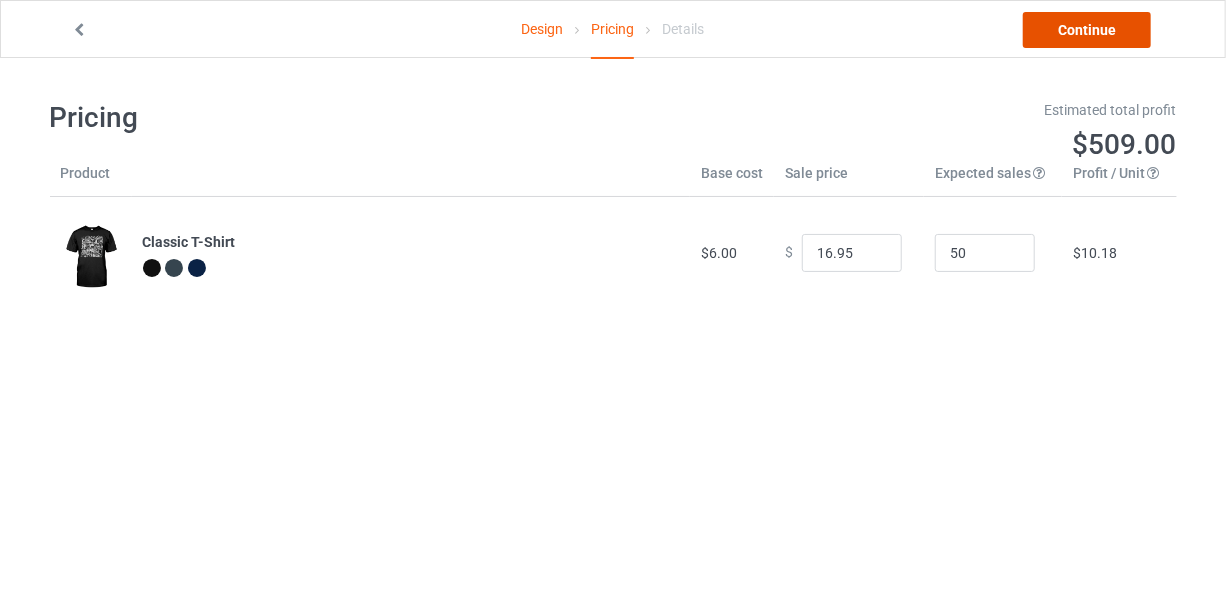 click on "Continue" at bounding box center [1087, 30] 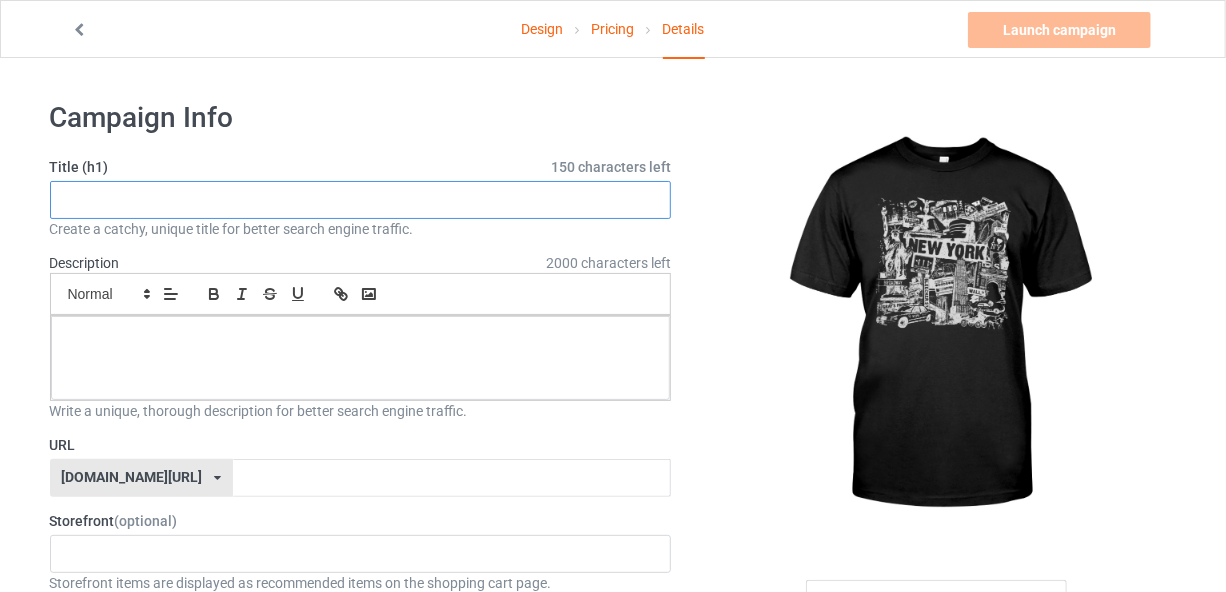 click at bounding box center (361, 200) 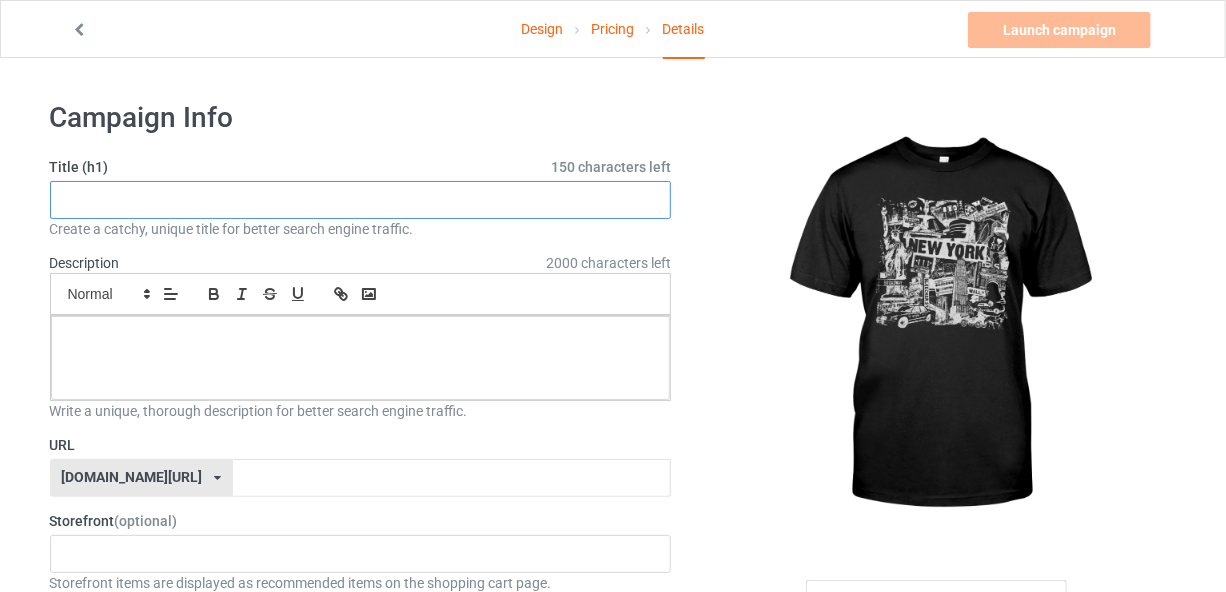 paste on "[US_STATE][GEOGRAPHIC_DATA]" 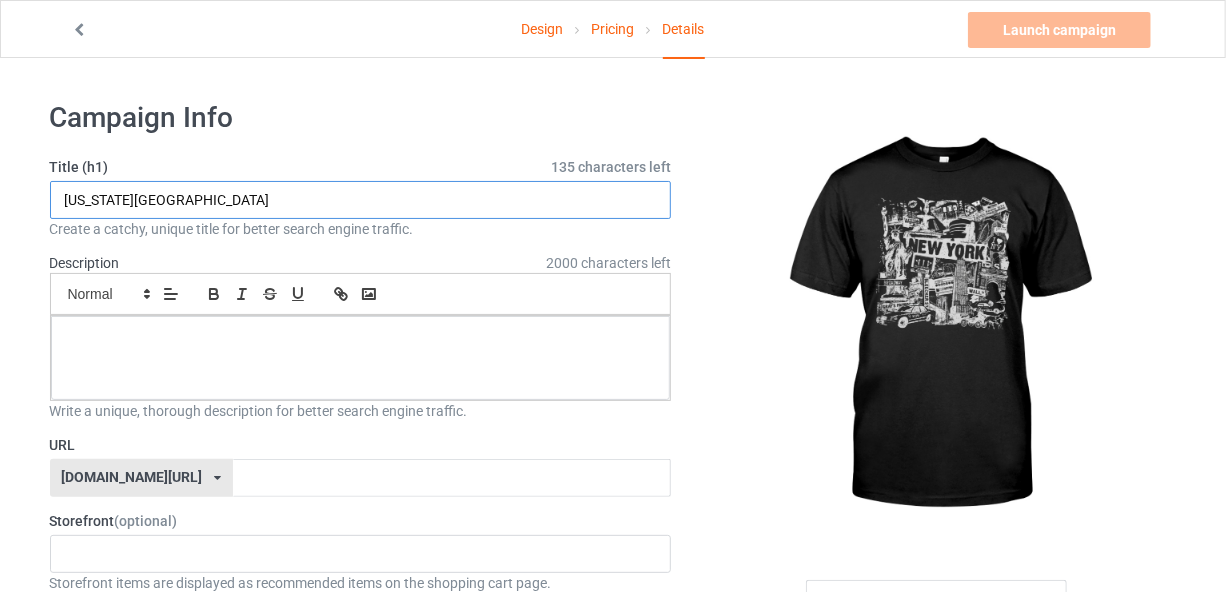 type on "[US_STATE][GEOGRAPHIC_DATA]" 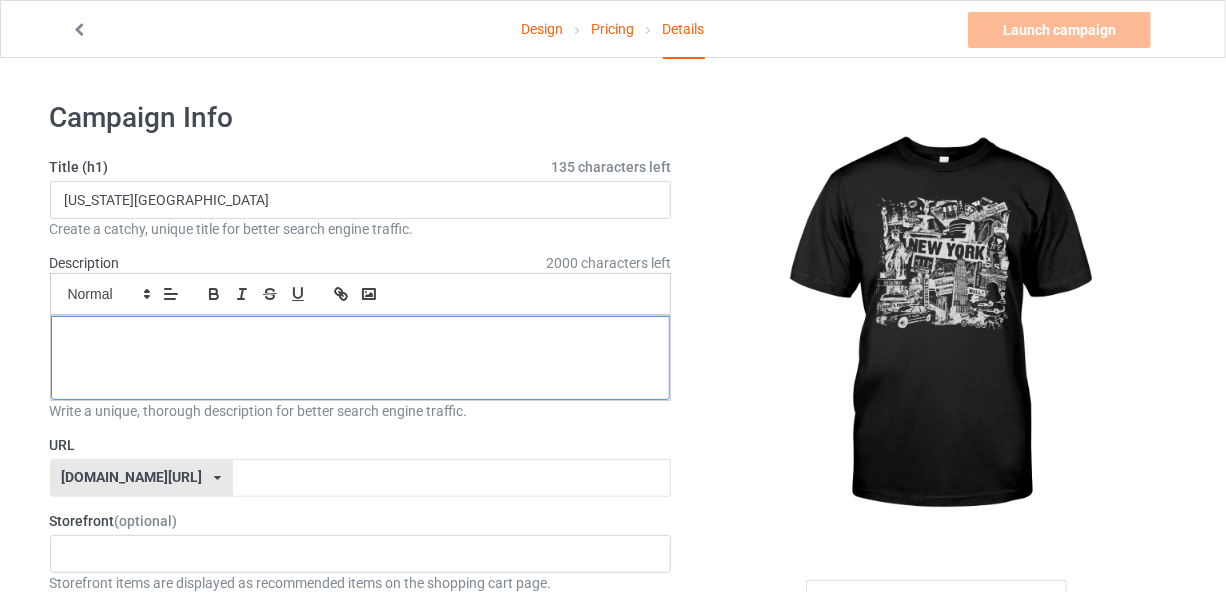 click at bounding box center (361, 338) 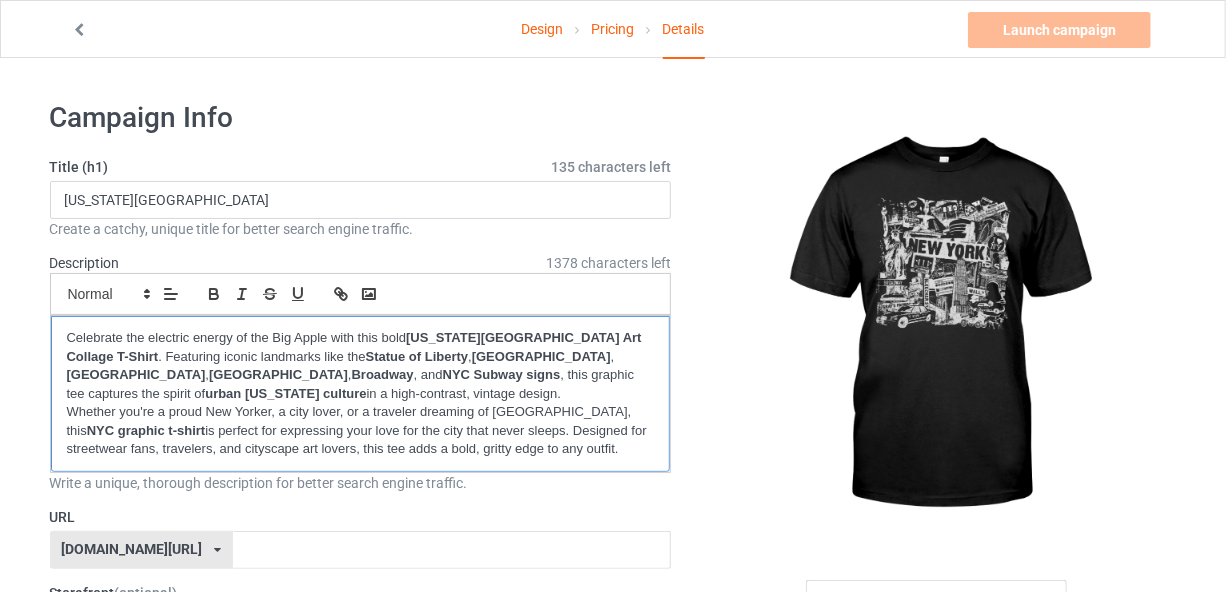 scroll, scrollTop: 0, scrollLeft: 0, axis: both 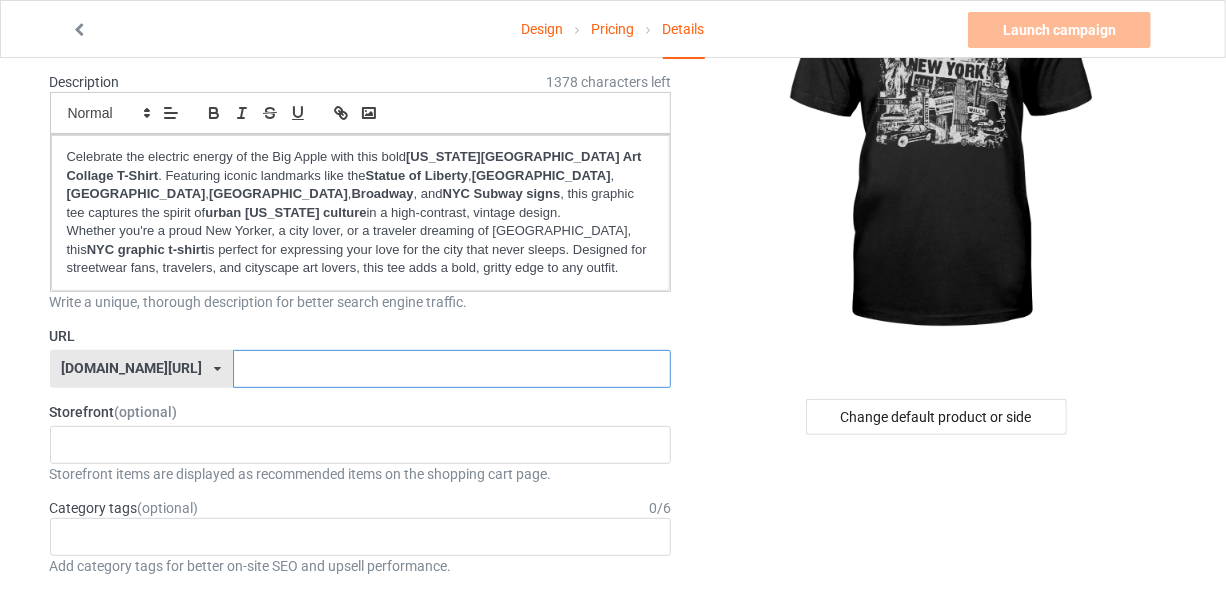 click at bounding box center [452, 369] 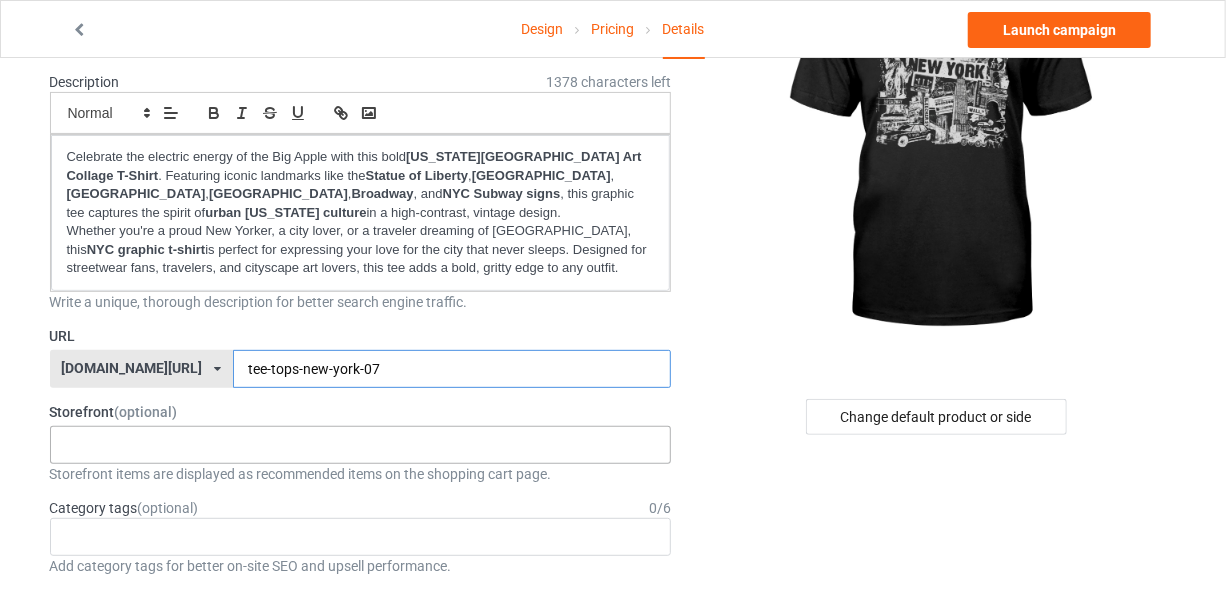 type on "tee-tops-new-york-07" 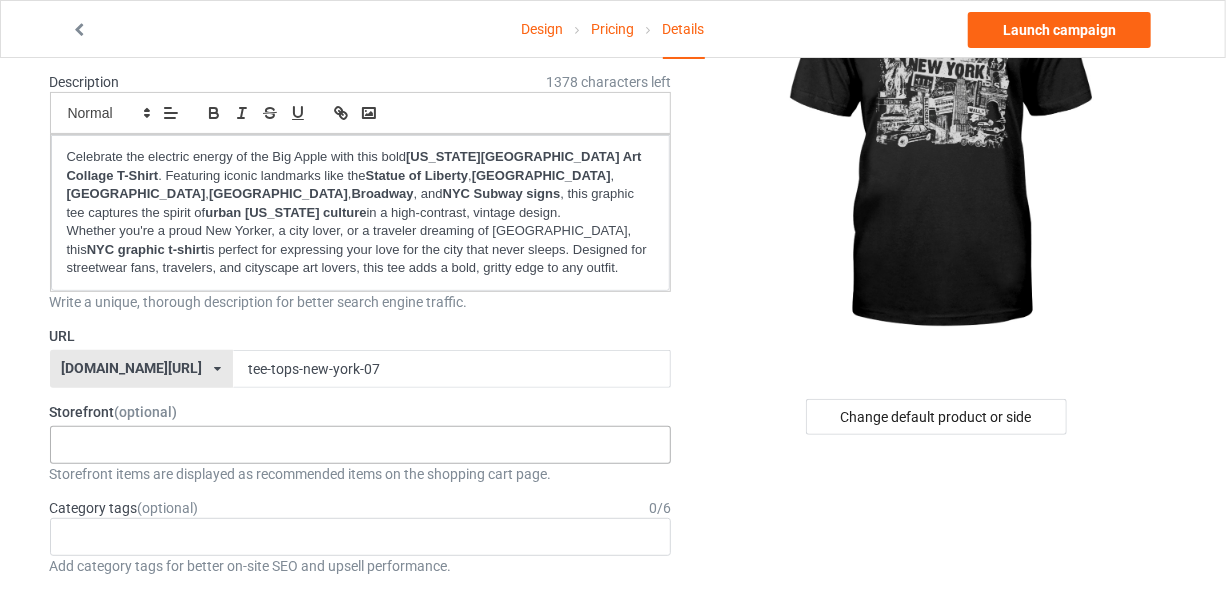 click on "TOPS-TEE 68028ed44c8a54002e9ad4be" at bounding box center (361, 445) 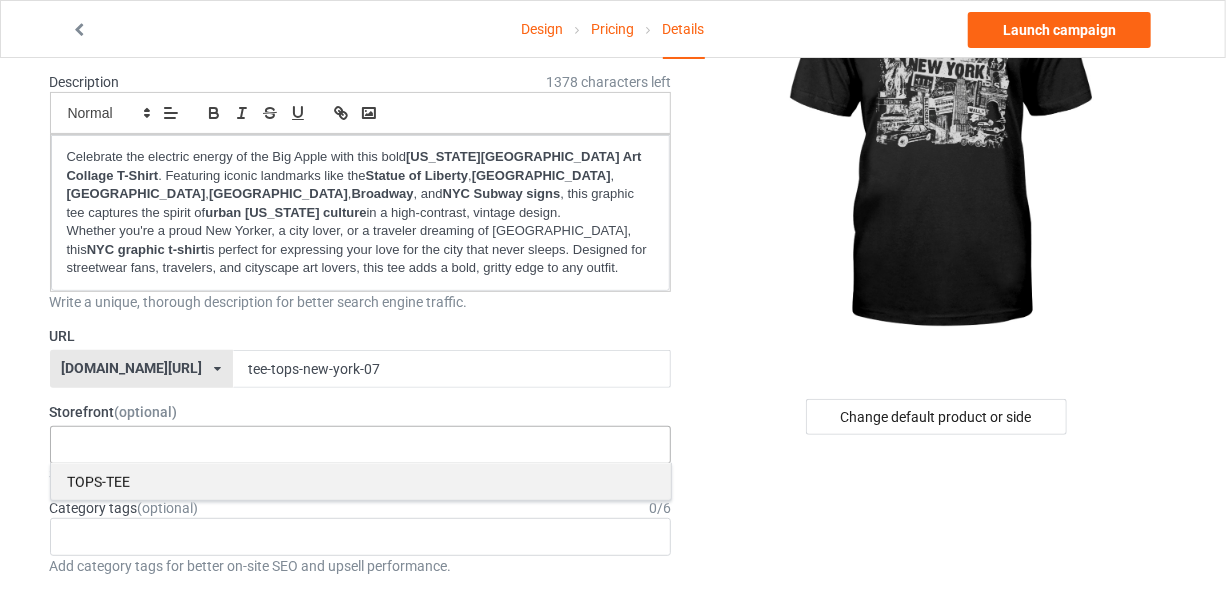 click on "TOPS-TEE" at bounding box center (361, 481) 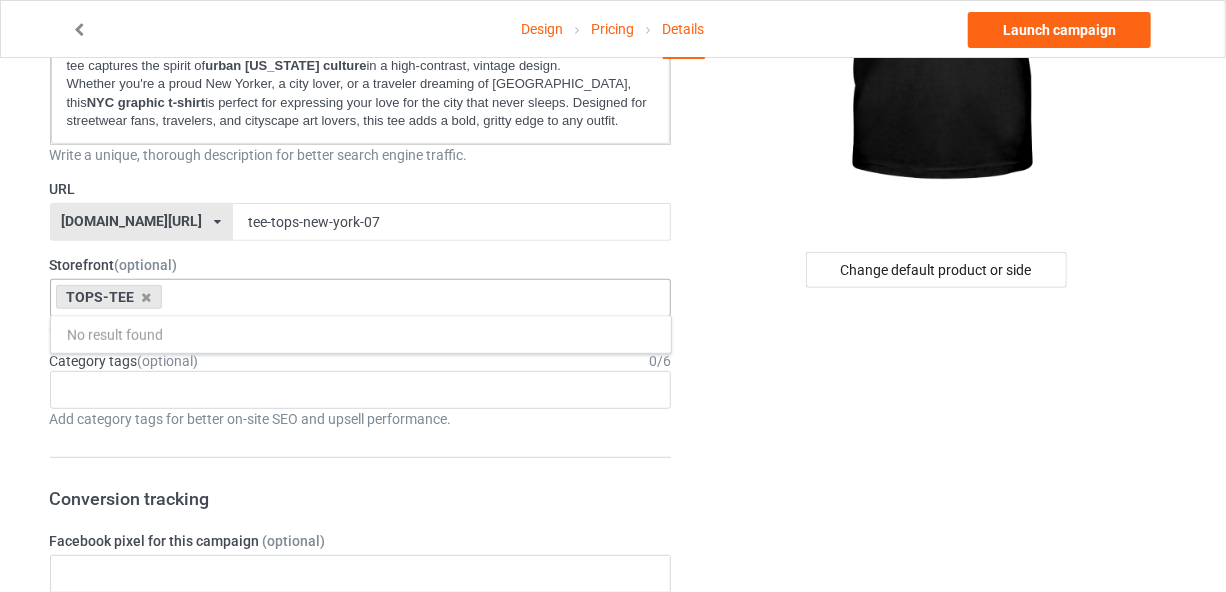 scroll, scrollTop: 363, scrollLeft: 0, axis: vertical 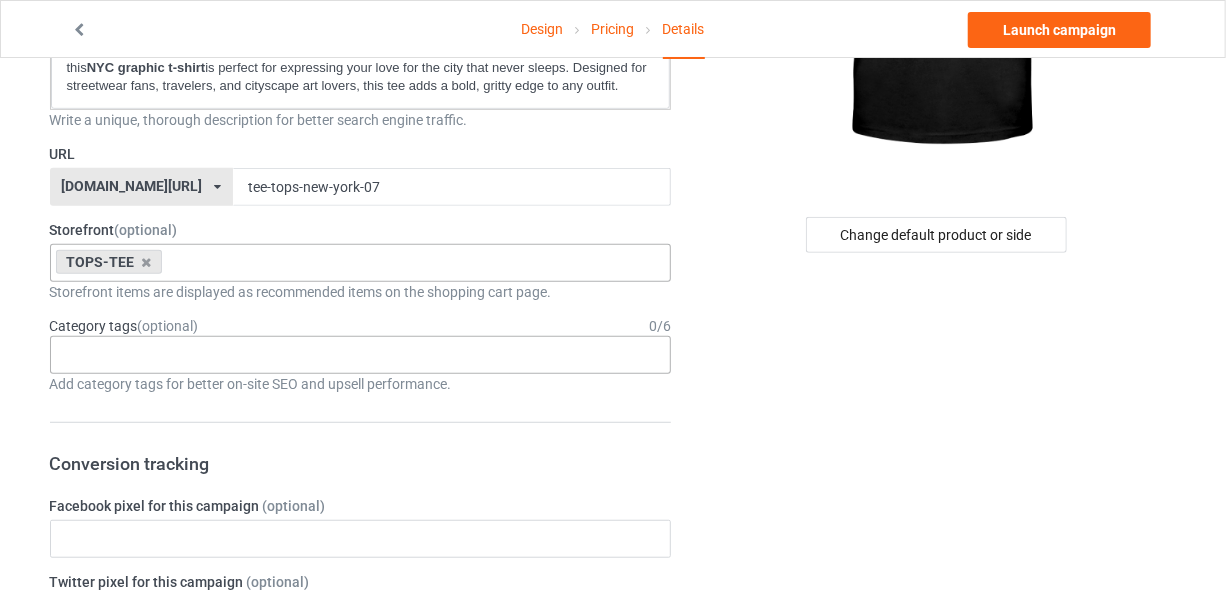click on "Age > [DEMOGRAPHIC_DATA] > 1 Age > [DEMOGRAPHIC_DATA] Months > 1 Month Age > [DEMOGRAPHIC_DATA] Months Age > [DEMOGRAPHIC_DATA] Age > [DEMOGRAPHIC_DATA] > 10 Age > [DEMOGRAPHIC_DATA] Months > 10 Month Age > [DEMOGRAPHIC_DATA] > 100 Sports > Running > 10K Run Age > [DEMOGRAPHIC_DATA] > 11 Age > [DEMOGRAPHIC_DATA] Months > 11 Month Age > [DEMOGRAPHIC_DATA] > 12 Age > [DEMOGRAPHIC_DATA] Months > 12 Month Age > [DEMOGRAPHIC_DATA] > 13 Age > [DEMOGRAPHIC_DATA] > 14 Age > [DEMOGRAPHIC_DATA] > 15 Sports > Running > 15K Run Age > [DEMOGRAPHIC_DATA] > 16 Age > [DEMOGRAPHIC_DATA] > 17 Age > [DEMOGRAPHIC_DATA] > 18 Age > [DEMOGRAPHIC_DATA] > 19 Age > Decades > 1920s Age > Decades > 1930s Age > Decades > 1940s Age > Decades > 1950s Age > Decades > 1960s Age > Decades > 1970s Age > Decades > 1980s Age > Decades > 1990s Age > [DEMOGRAPHIC_DATA] > 2 Age > [DEMOGRAPHIC_DATA] Months > 2 Month Age > [DEMOGRAPHIC_DATA] > 20 Age > [DEMOGRAPHIC_DATA] Age > Decades > 2000s Age > Decades > 2010s Age > [DEMOGRAPHIC_DATA] > 21 Age > [DEMOGRAPHIC_DATA] > 22 Age > [DEMOGRAPHIC_DATA] > 23 Age > [DEMOGRAPHIC_DATA] > 24 Age > [DEMOGRAPHIC_DATA] > 25 Age > [DEMOGRAPHIC_DATA] > 26 Age > [DEMOGRAPHIC_DATA] > 27 Age > [DEMOGRAPHIC_DATA] > 28 Age > [DEMOGRAPHIC_DATA] > 29 Age > [DEMOGRAPHIC_DATA] > 3 Age > [DEMOGRAPHIC_DATA] Months > 3 Month Sports > Basketball > 3-Pointer Age > [DEMOGRAPHIC_DATA] > 30 Age > [DEMOGRAPHIC_DATA] > 31 Age > [DEMOGRAPHIC_DATA] > 32 Age > [DEMOGRAPHIC_DATA] > 33 Age > [DEMOGRAPHIC_DATA] > 34 Age > [DEMOGRAPHIC_DATA] > 35 Age Jobs 1" at bounding box center [361, 355] 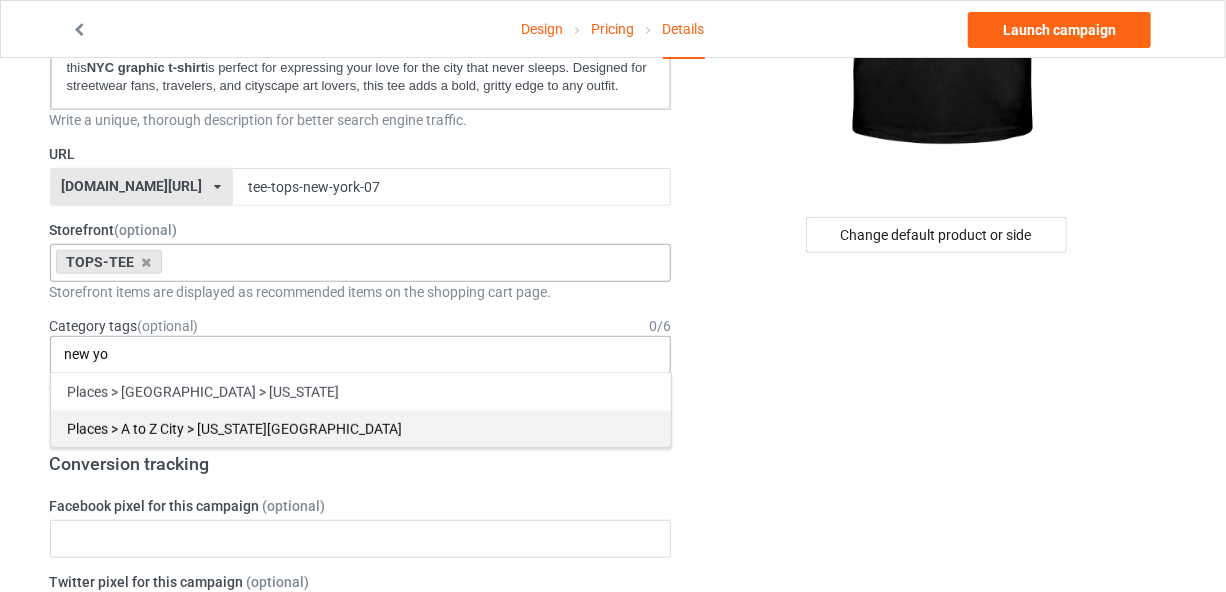 type on "new yo" 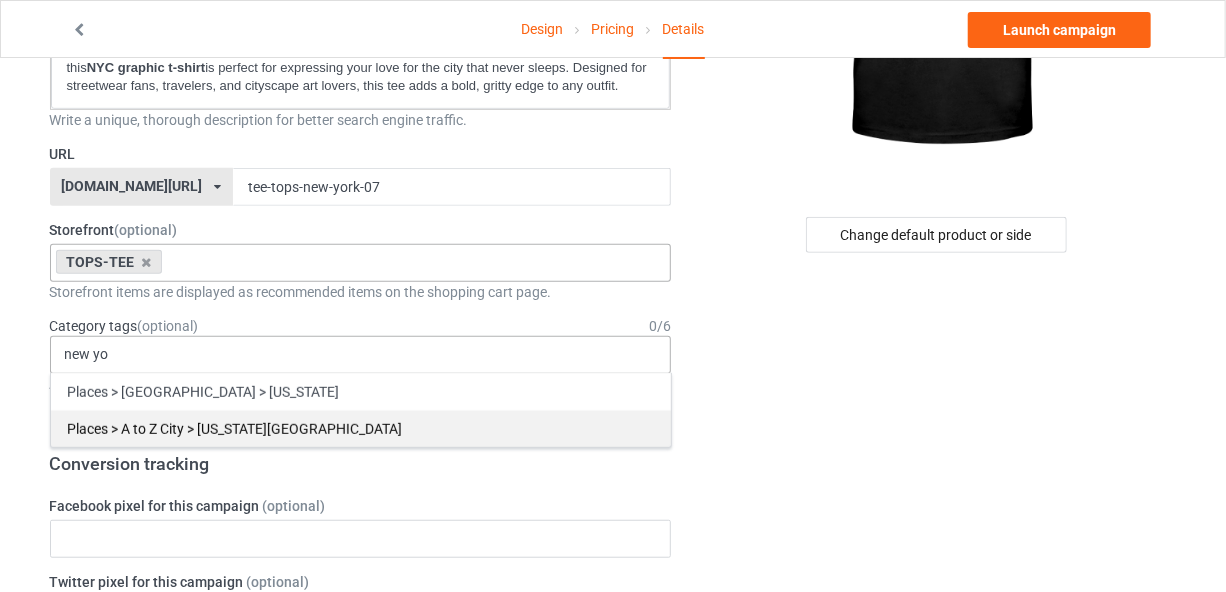 click on "Places > A to Z City > [US_STATE][GEOGRAPHIC_DATA]" at bounding box center (361, 428) 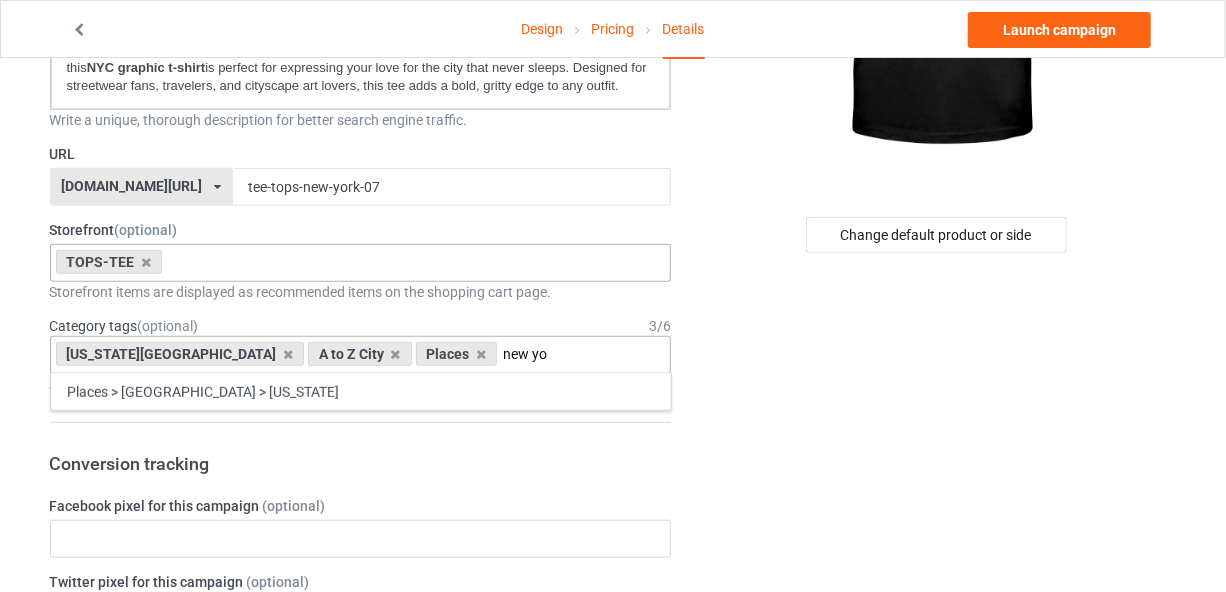 type on "new yo" 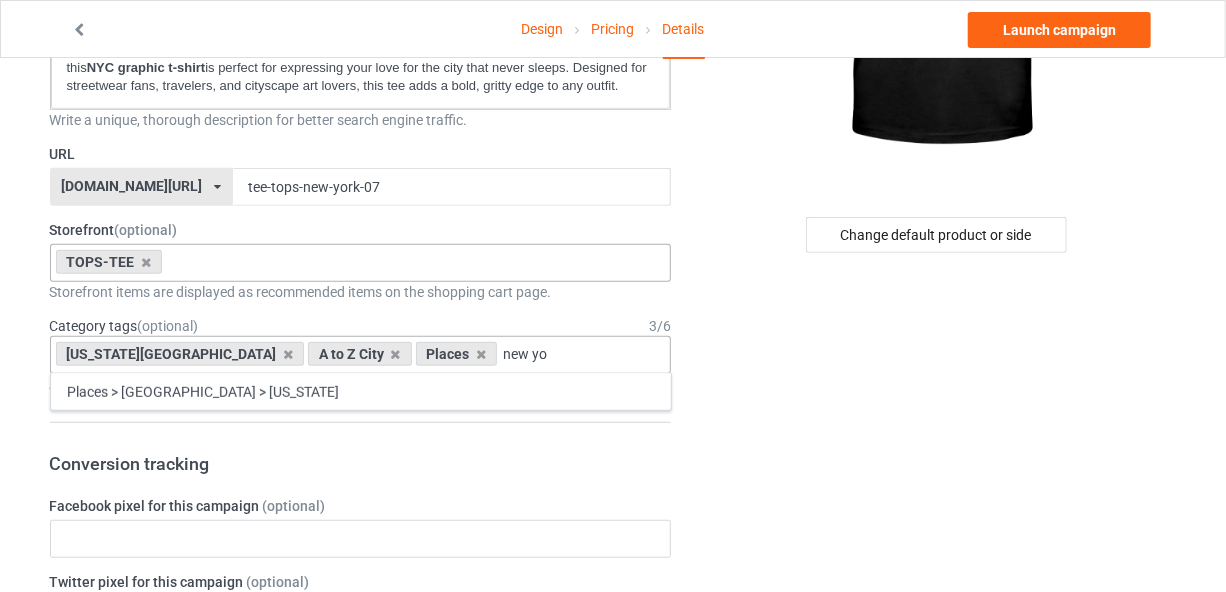 click on "[US_STATE][GEOGRAPHIC_DATA] A to Z City Places new yo Places > [GEOGRAPHIC_DATA] > [US_STATE] 1 1 Month 1-12 Months 1-19 10 10 Month 100 10K Run 11 11 Month 12 12 Month 13 14 15 15K Run 16 17 18 19 1920s 1930s 1940s 1950s 1960s 1970s 1980s 1990s 2 2 Month 20 20-39 2000s 2010s 21 22 23 24 25 26 27 28 29 3 3 Month 3-Pointer 30 31 32 33 34 35 36 37 38 39 4 4 Month 40 40-59 41 42 43 44 45 46 47 48 49 5 5 Month 50 51 52 53 54 55 56 57 58 59 5K Run 6 6 Month 60 60-79 61 62 63 64 65 66 67 68 69 7 7 Month 70 71 72 73 74 75 76 77 78 79 8 8 Month 80 80-100 81 82 83 84 85 86 87 88 89 9 9 & 11 9 Month 90 91 92 93 94 95 96 97 98 99 A to Z City ADD [MEDICAL_DATA] AIDS ALS ATV Racing Aardvarks Accordion Accountant Accounting Accounting & Finance Acrobatic Gymnastics Acrobatics Action & Adventure Action Figures Activism Actor Actress Adrenal Adventure Game Advertising Aerobic Gymnastics Aerospace Engineer [GEOGRAPHIC_DATA] [GEOGRAPHIC_DATA] [DEMOGRAPHIC_DATA] Afro Age Age Groups Agricultural Engineer Air Force Air Racing Air Sports Aircraft Airline Airplane [US_STATE] [US_STATE]" at bounding box center (361, 355) 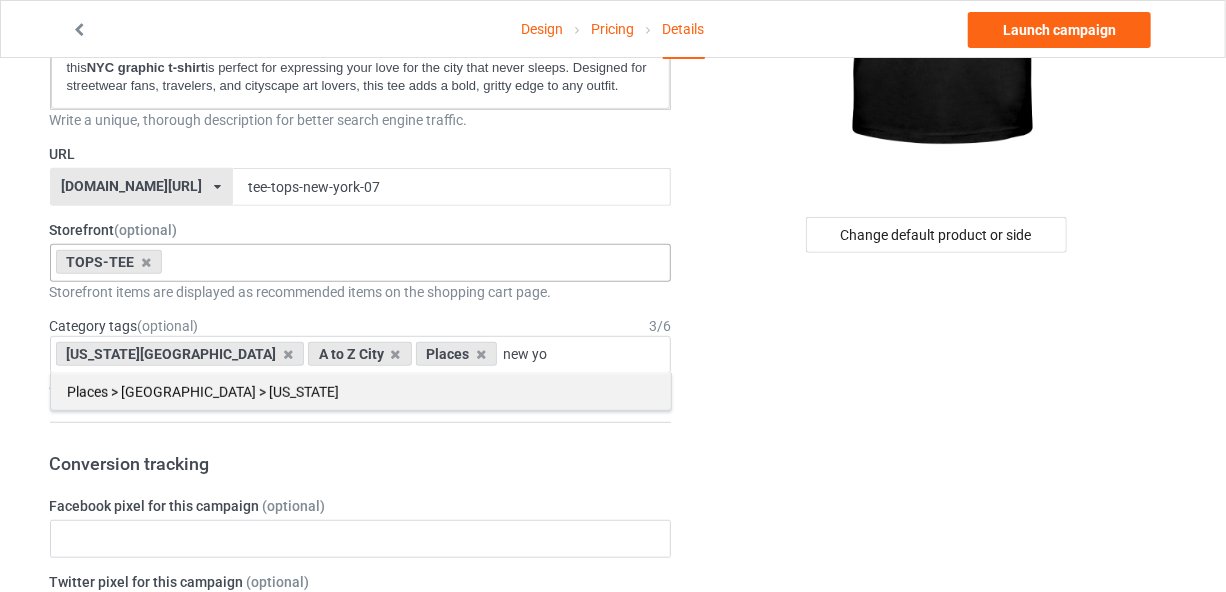 click on "Places > [GEOGRAPHIC_DATA] > [US_STATE]" at bounding box center (361, 391) 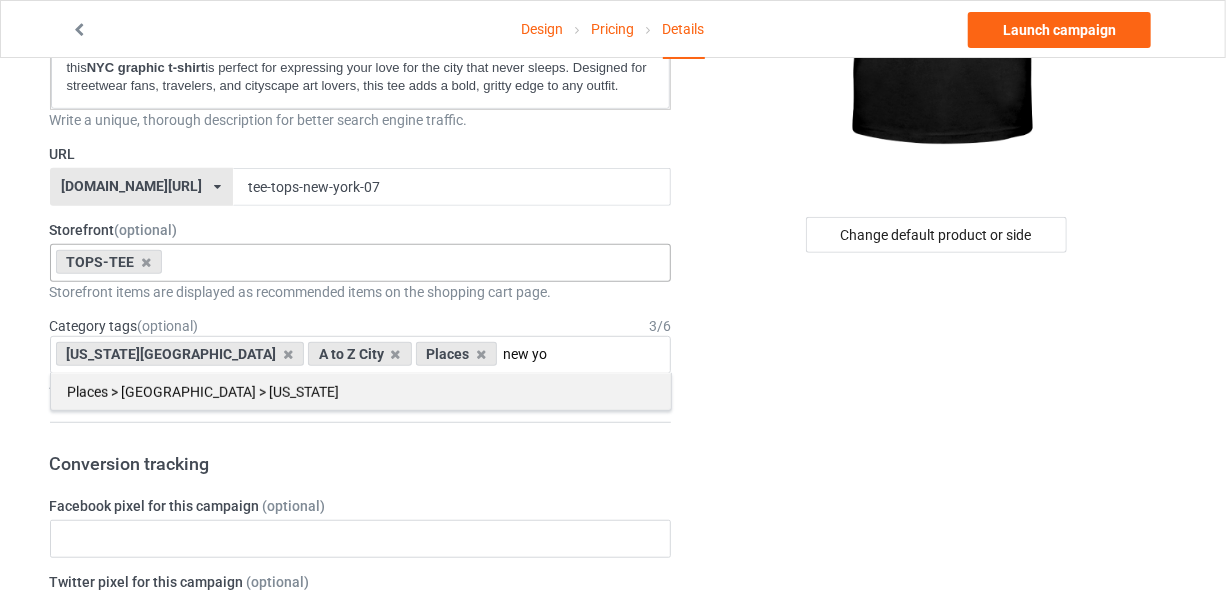 type 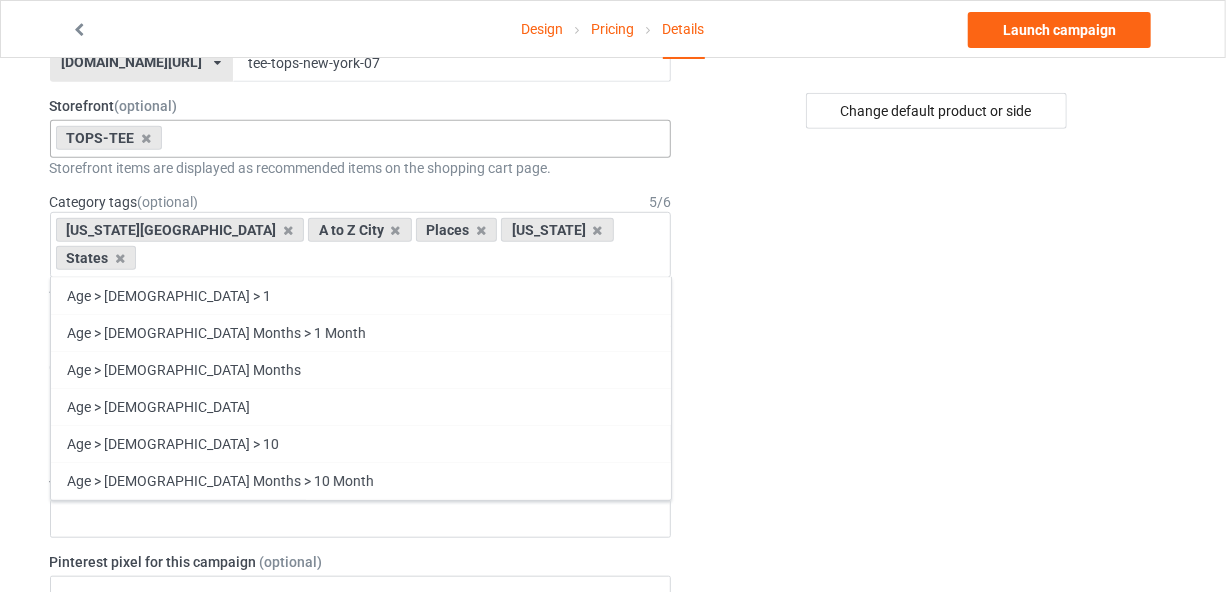 scroll, scrollTop: 454, scrollLeft: 0, axis: vertical 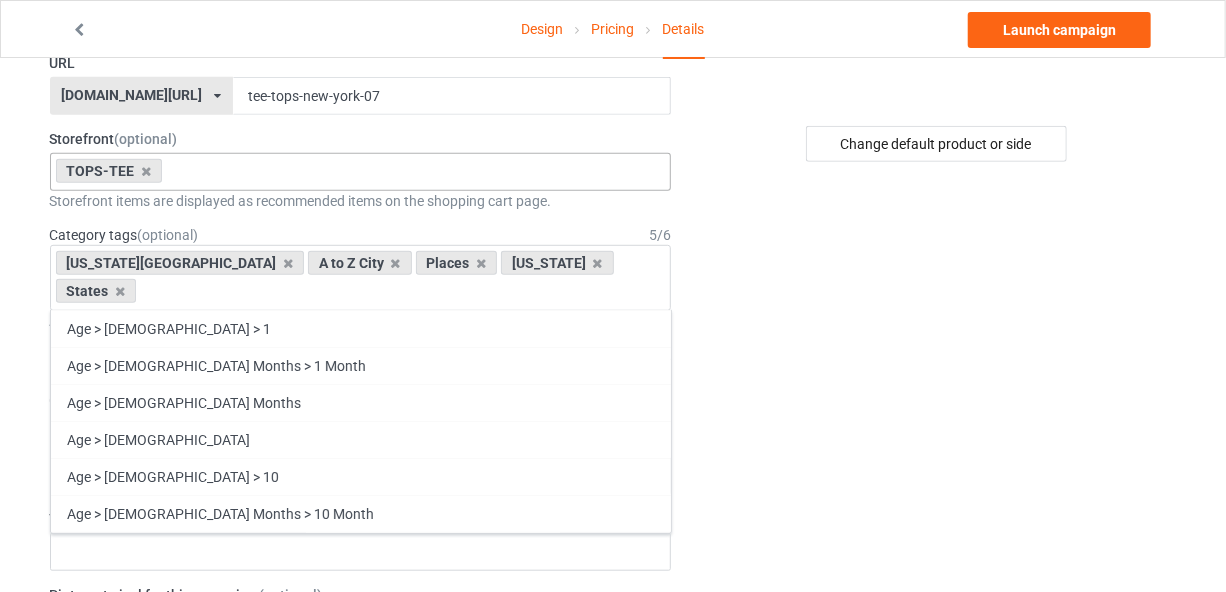 click on "Change default product or side" at bounding box center [937, 690] 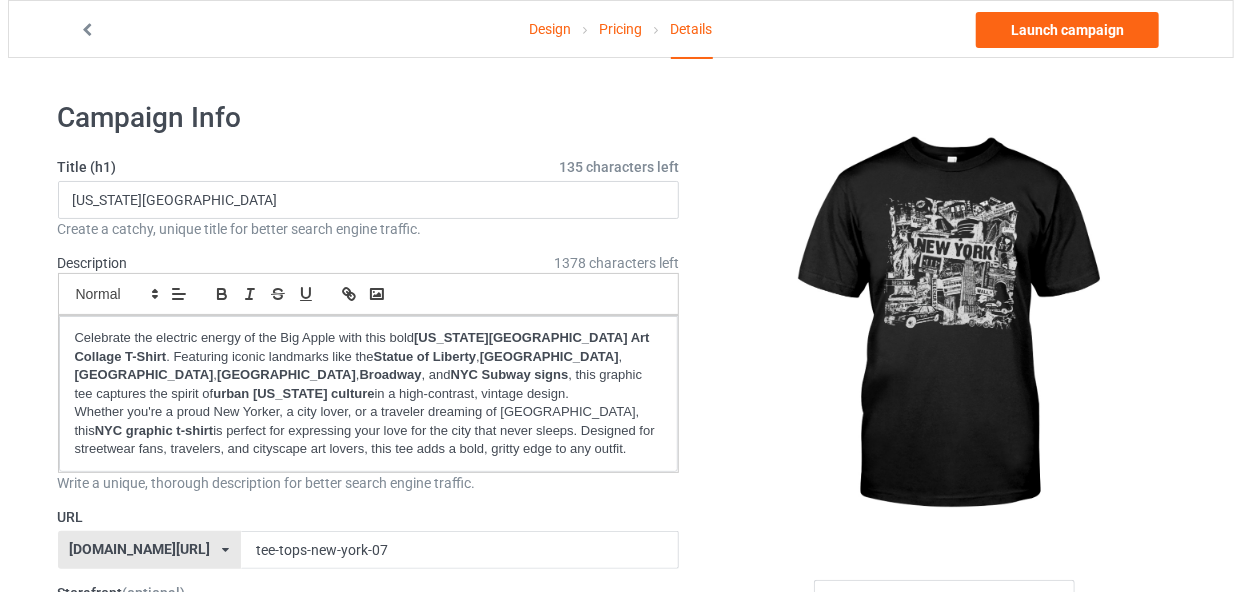 scroll, scrollTop: 0, scrollLeft: 0, axis: both 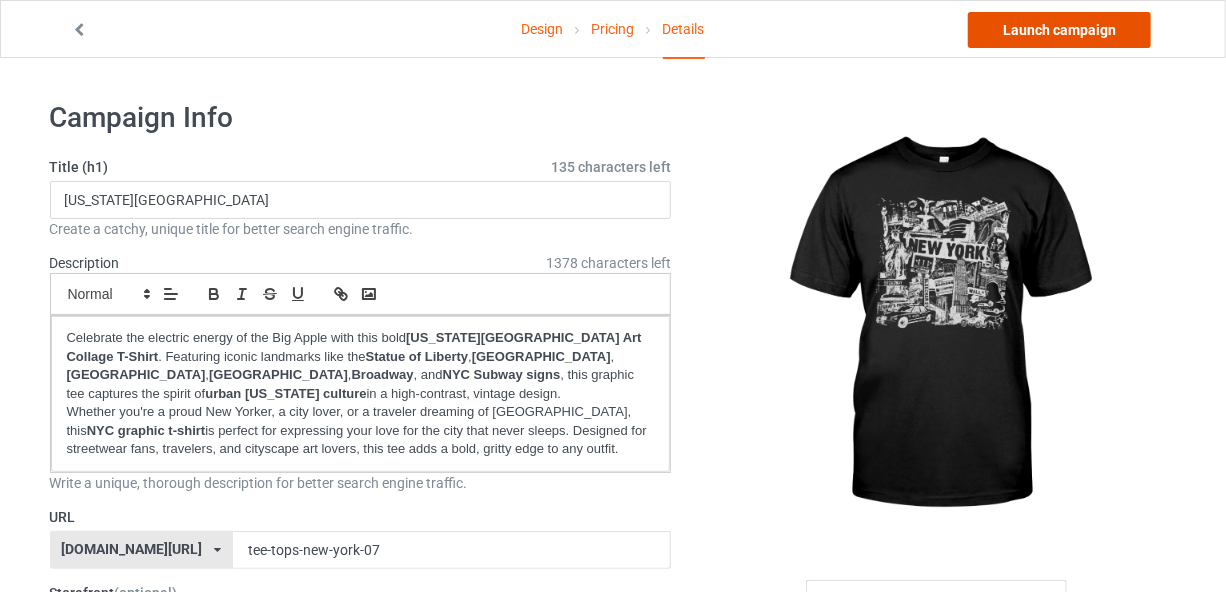 click on "Launch campaign" at bounding box center (1059, 30) 